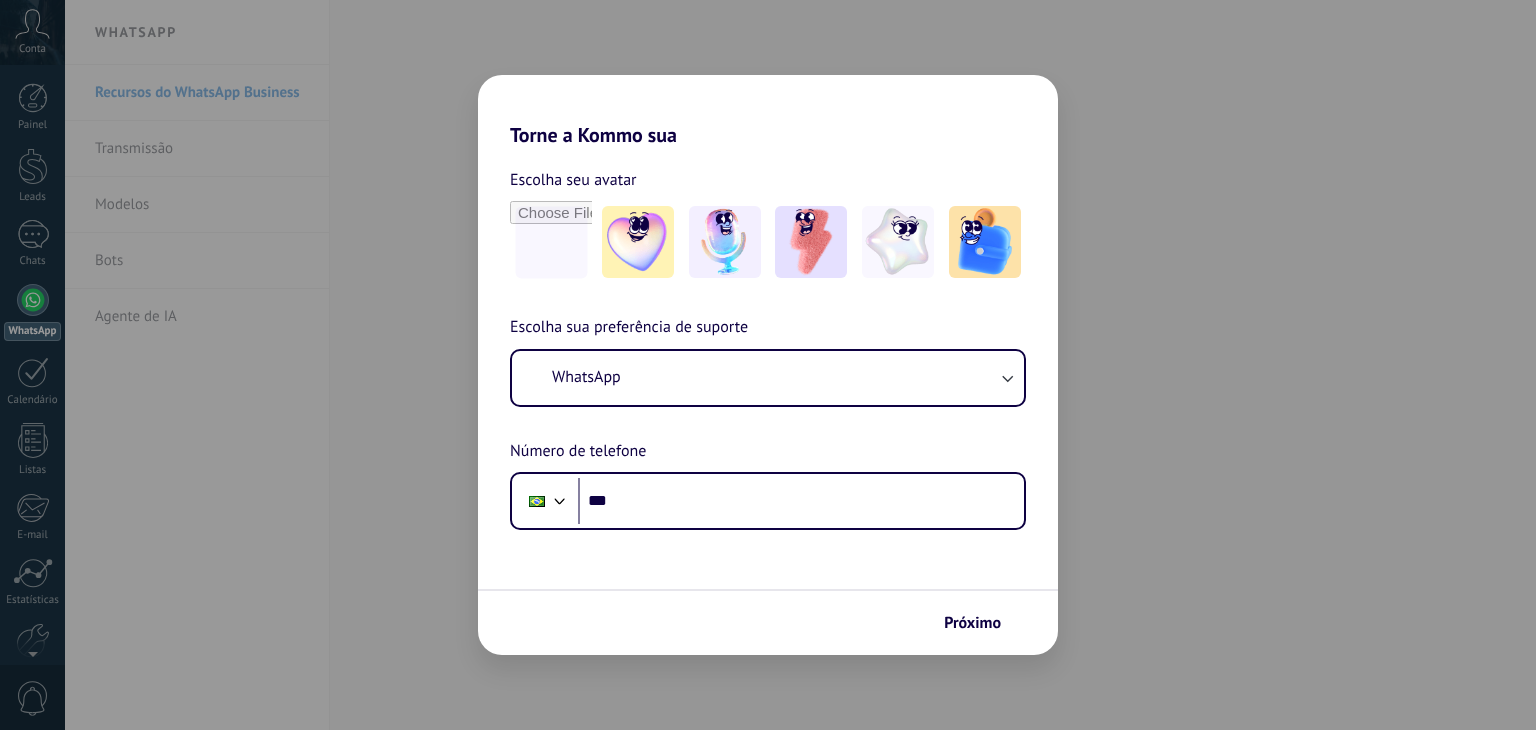 scroll, scrollTop: 0, scrollLeft: 0, axis: both 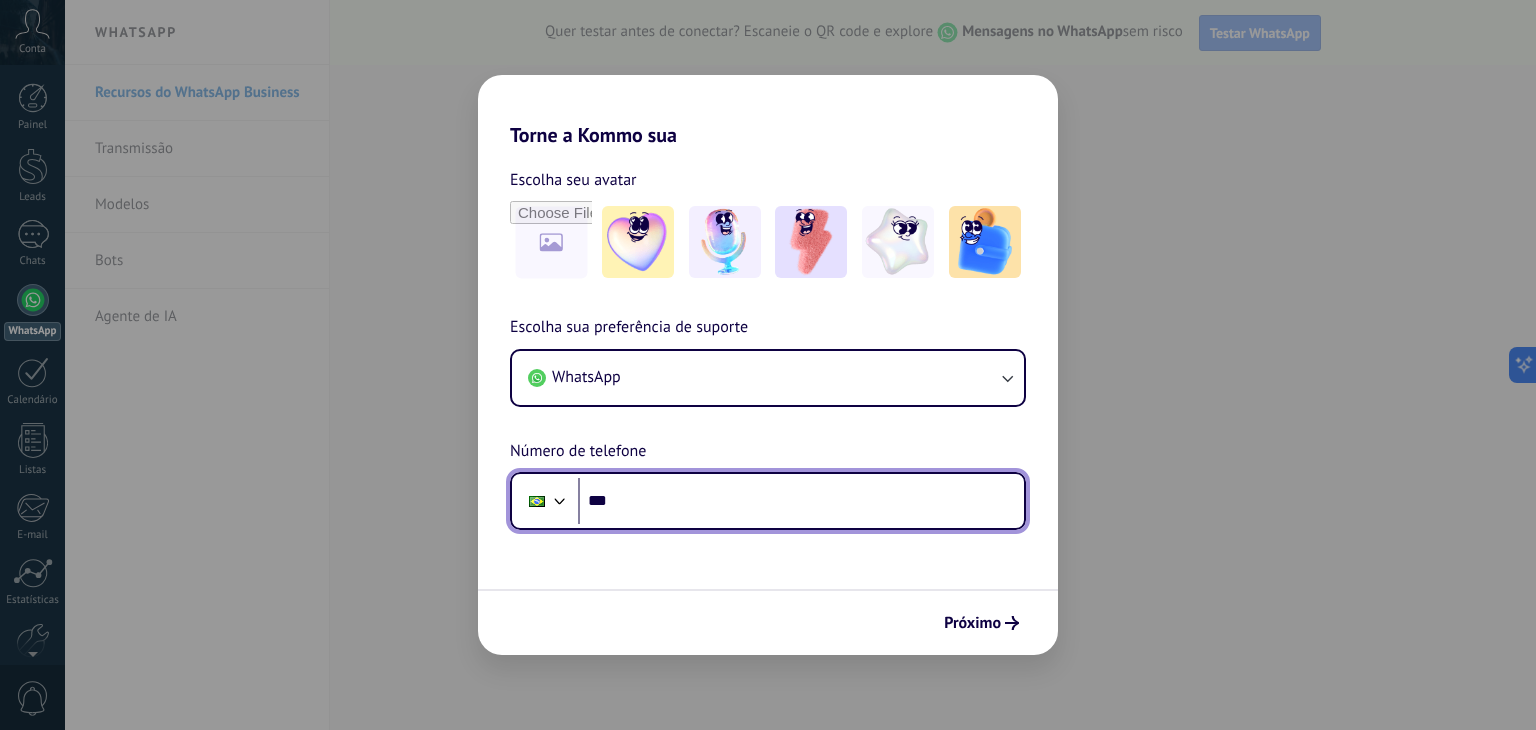 click on "***" at bounding box center (801, 501) 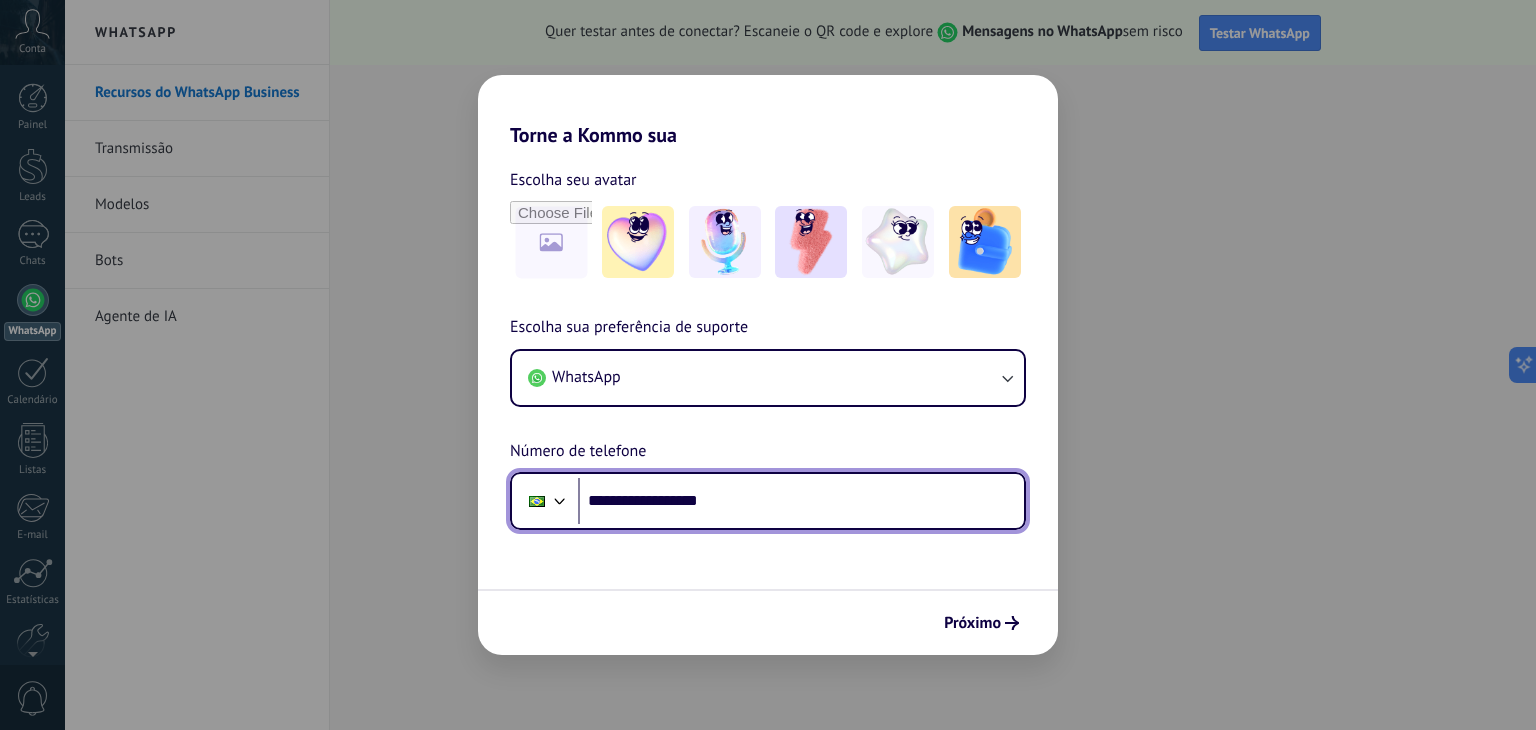 click on "**********" at bounding box center [801, 501] 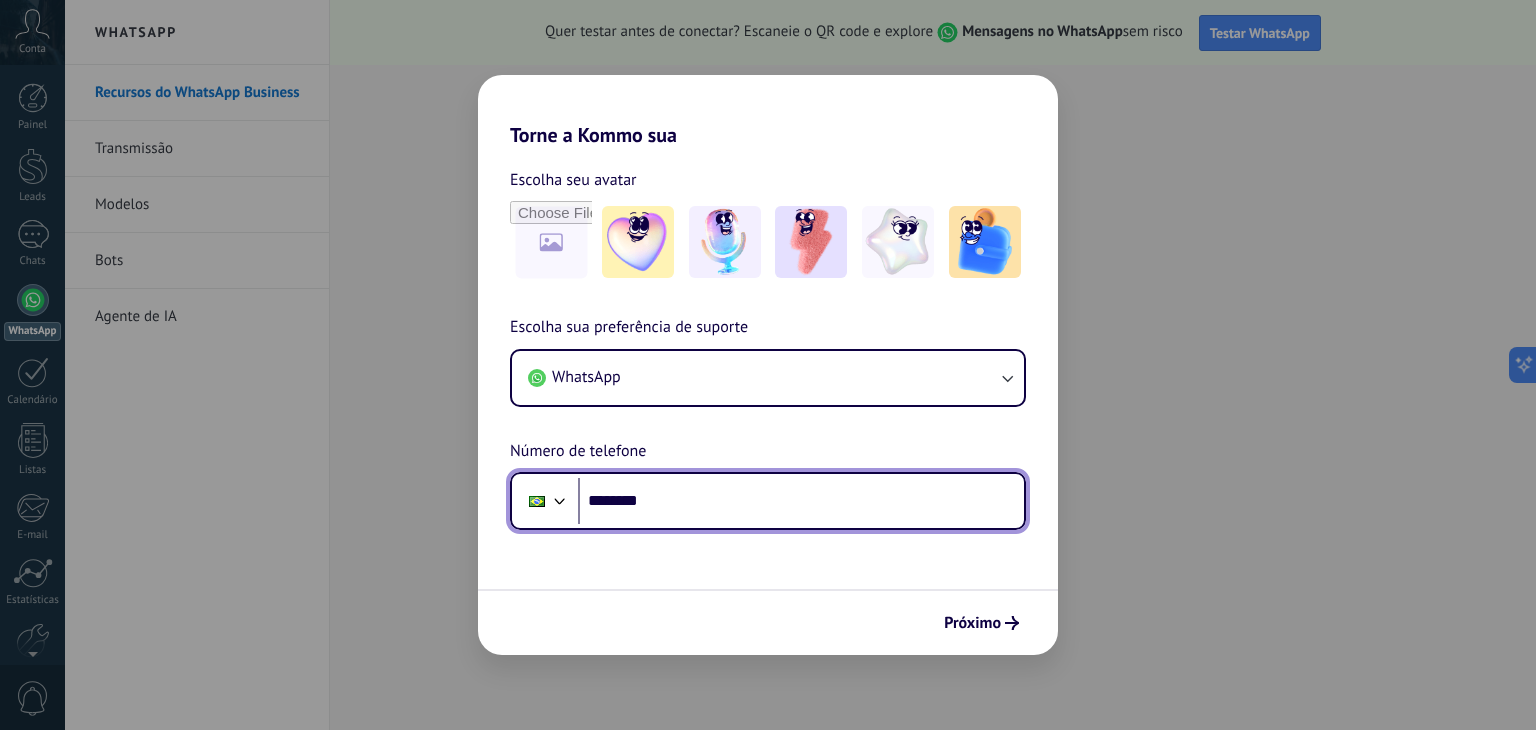click on "********" at bounding box center (801, 501) 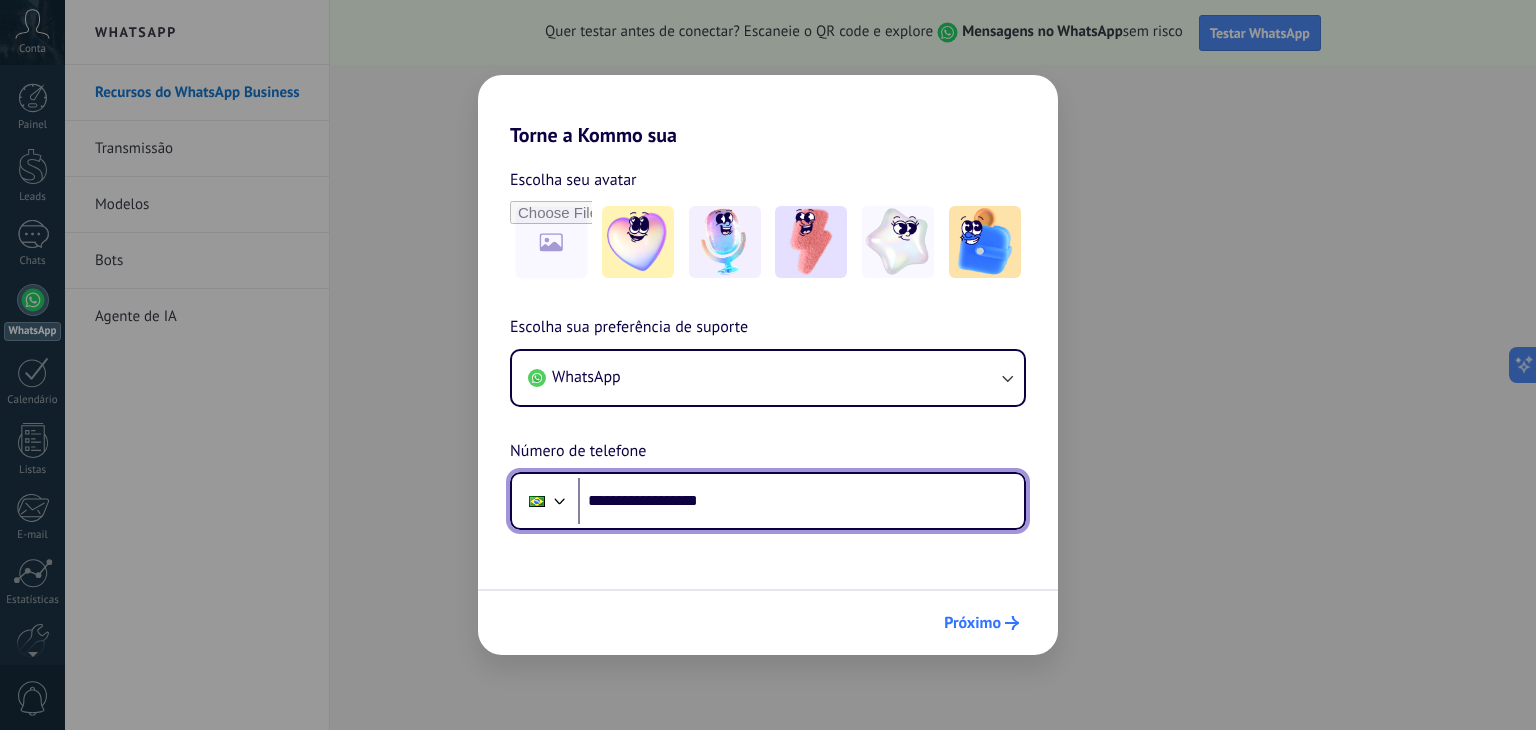 type on "**********" 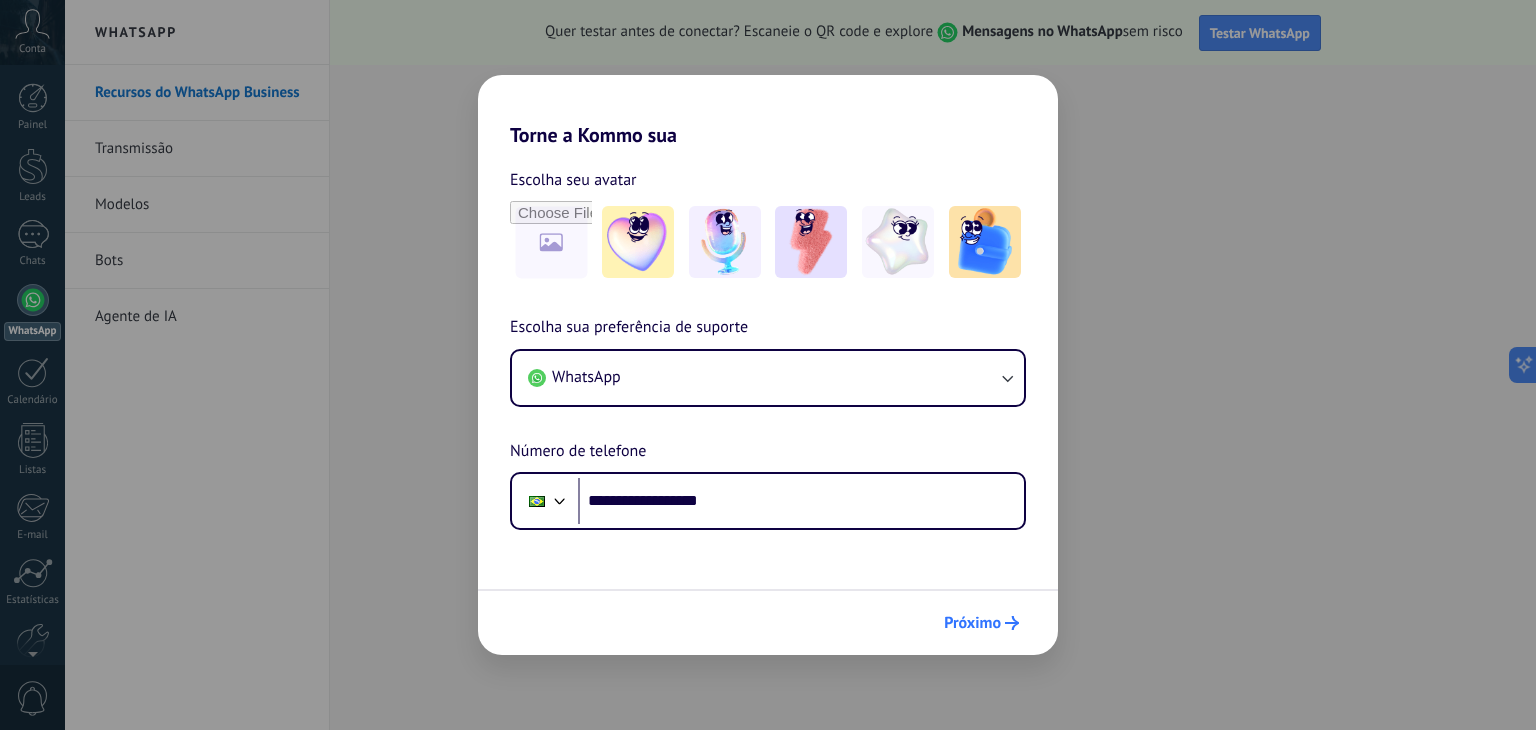 click on "Próximo" at bounding box center [972, 623] 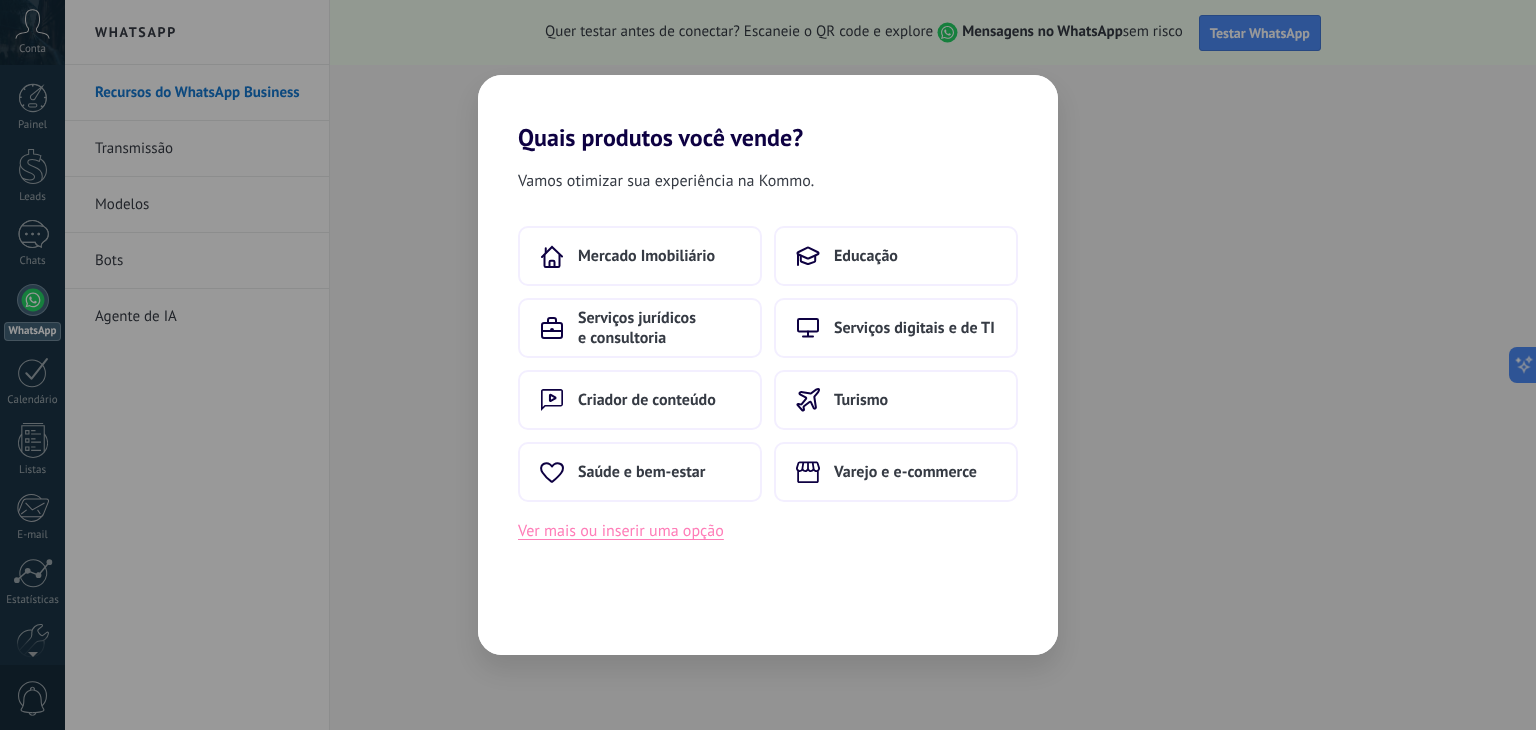 click on "Ver mais ou inserir uma opção" at bounding box center (621, 531) 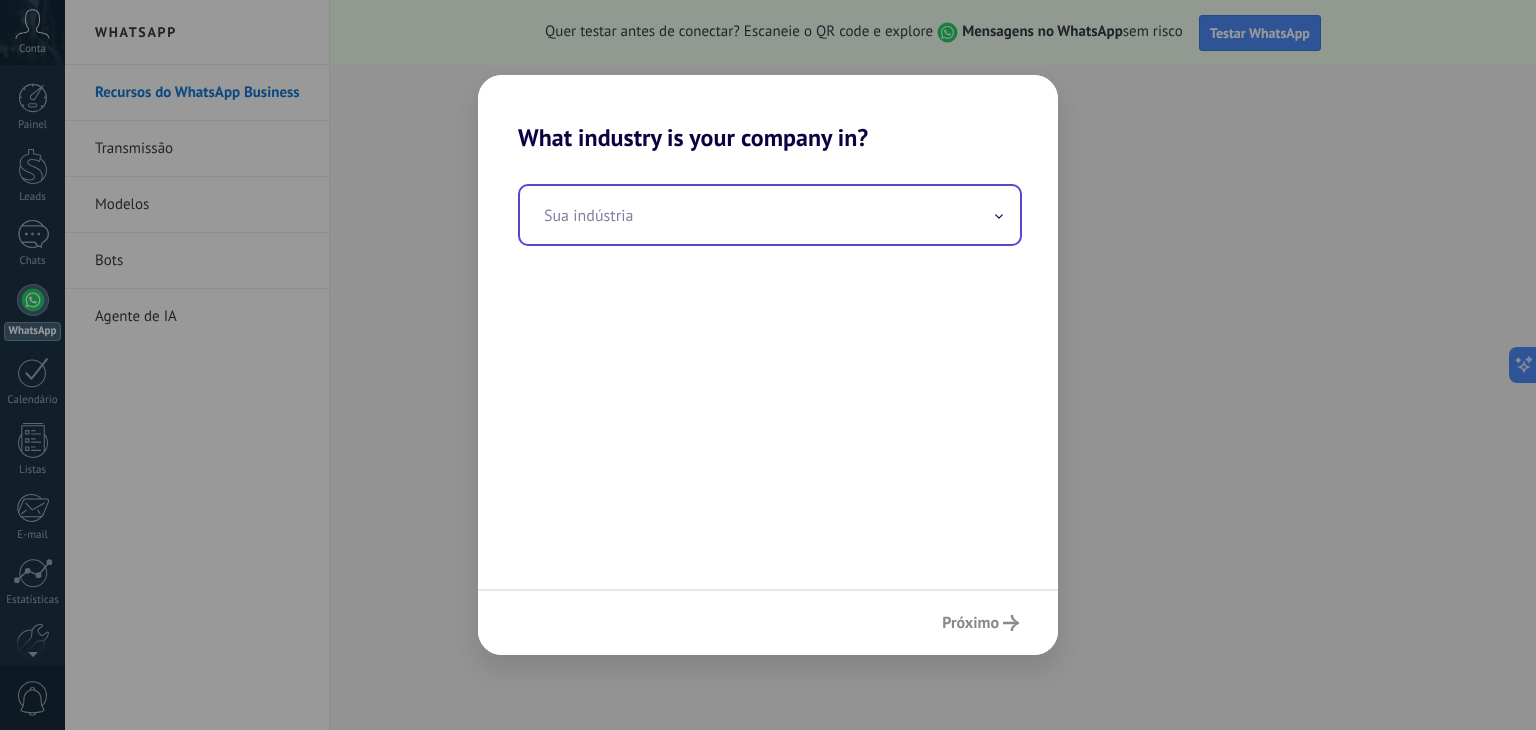 click at bounding box center (770, 215) 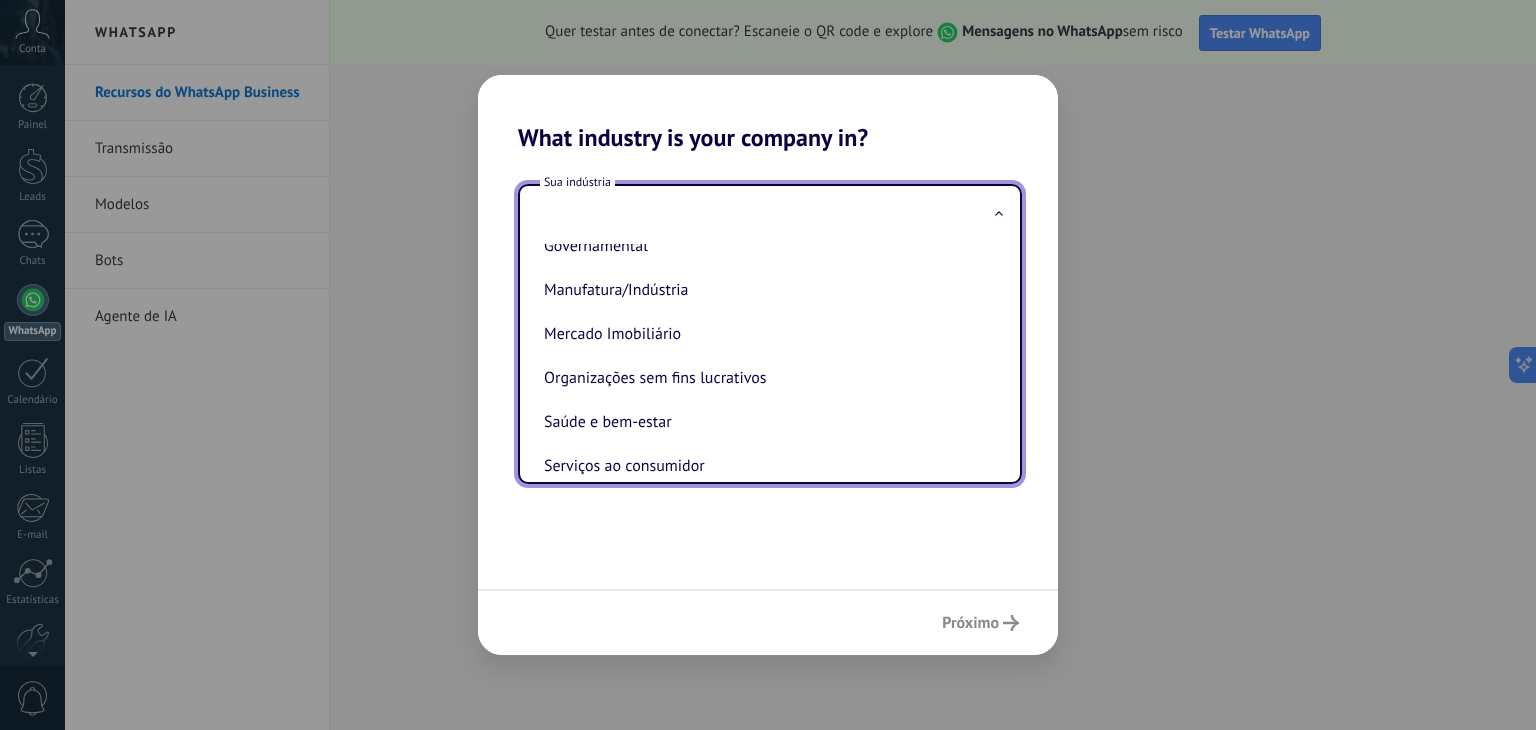 scroll, scrollTop: 300, scrollLeft: 0, axis: vertical 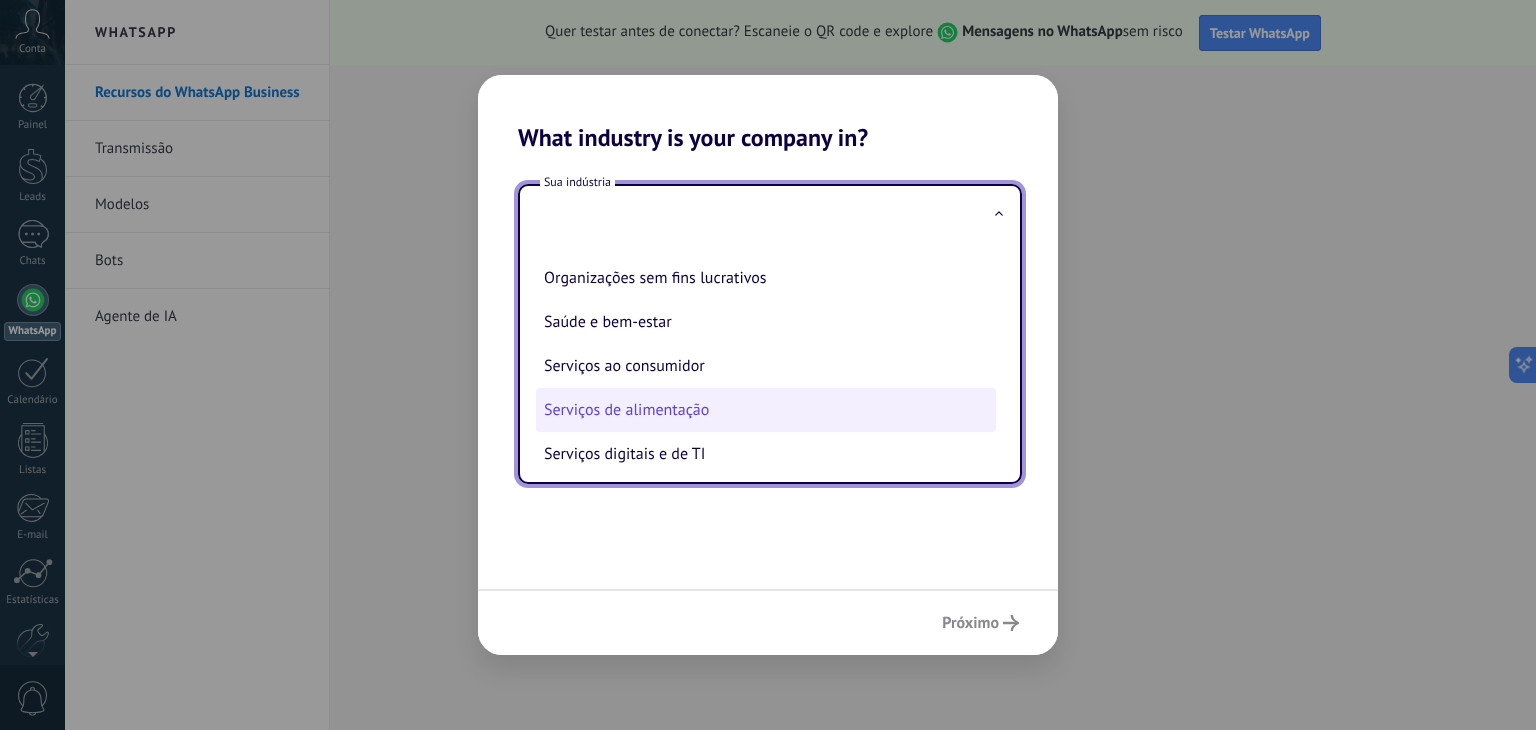 click on "Serviços de alimentação" at bounding box center (766, 410) 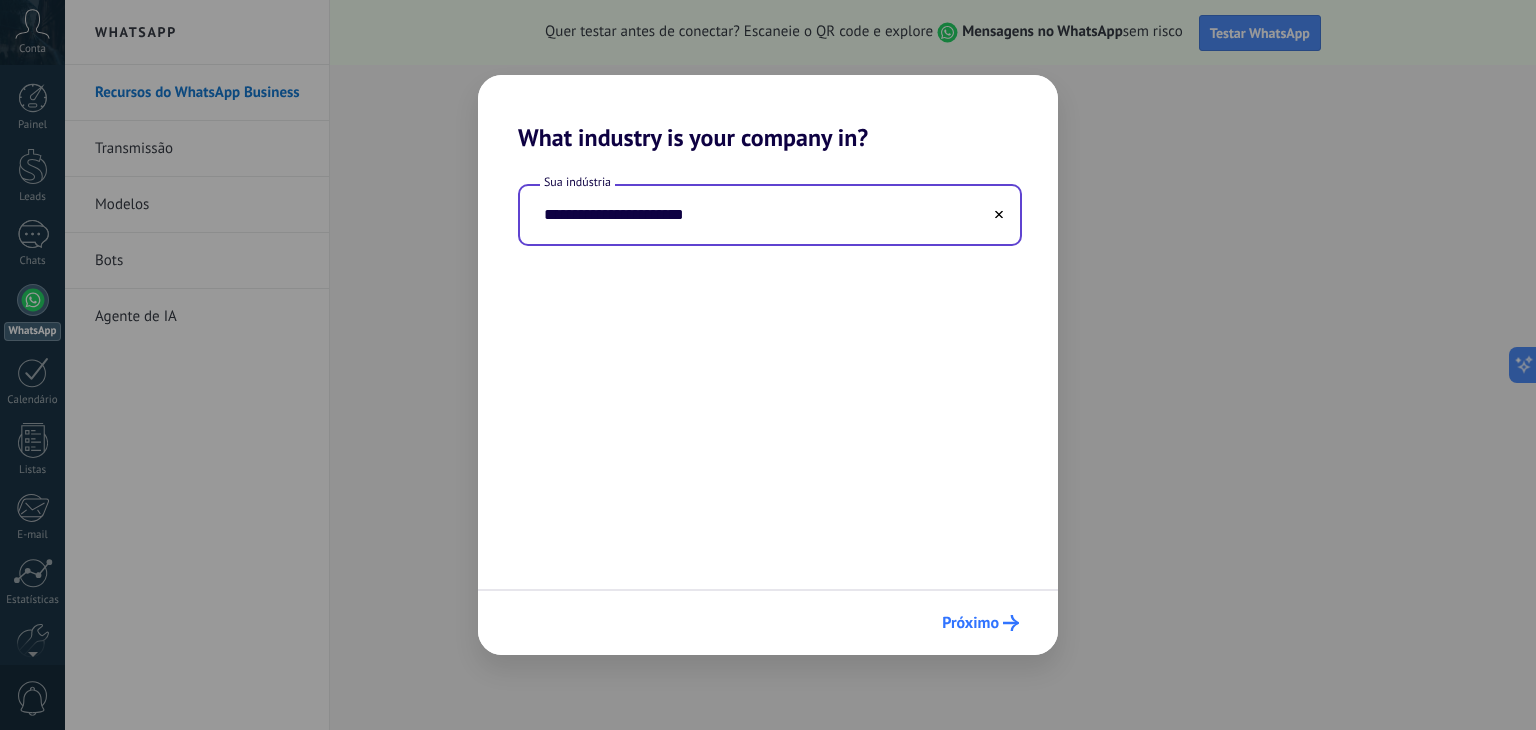 click on "Próximo" at bounding box center (970, 623) 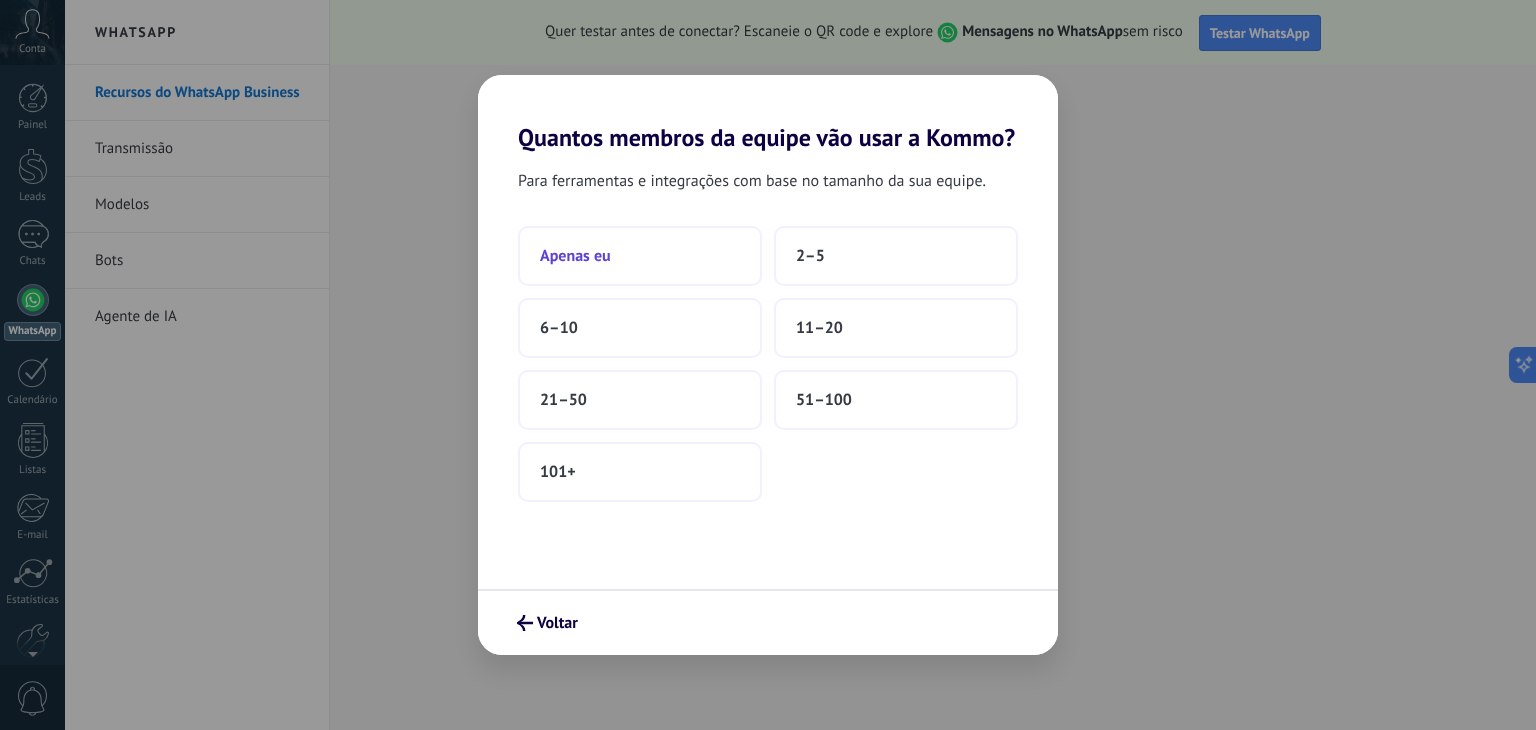 click on "Apenas eu" at bounding box center (640, 256) 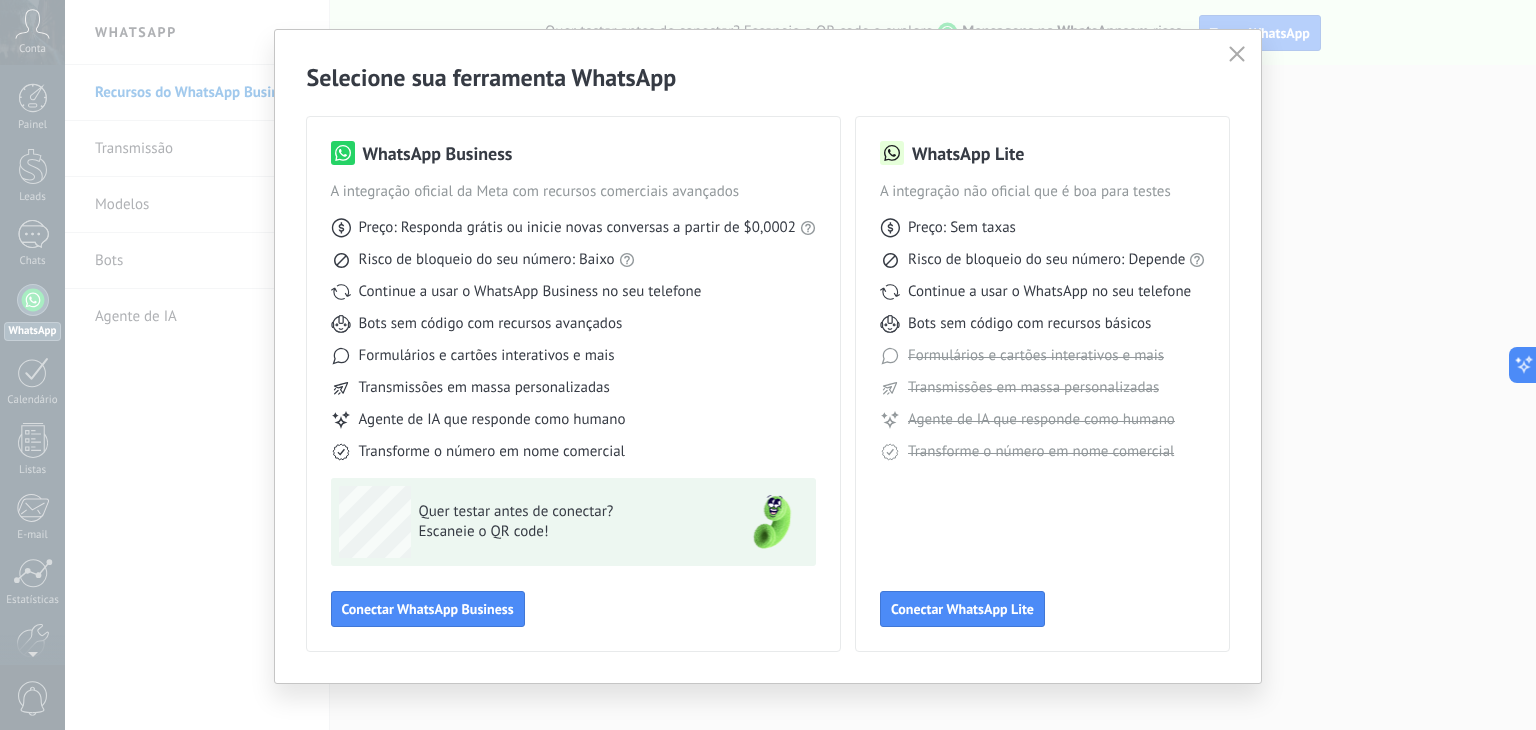 scroll, scrollTop: 55, scrollLeft: 0, axis: vertical 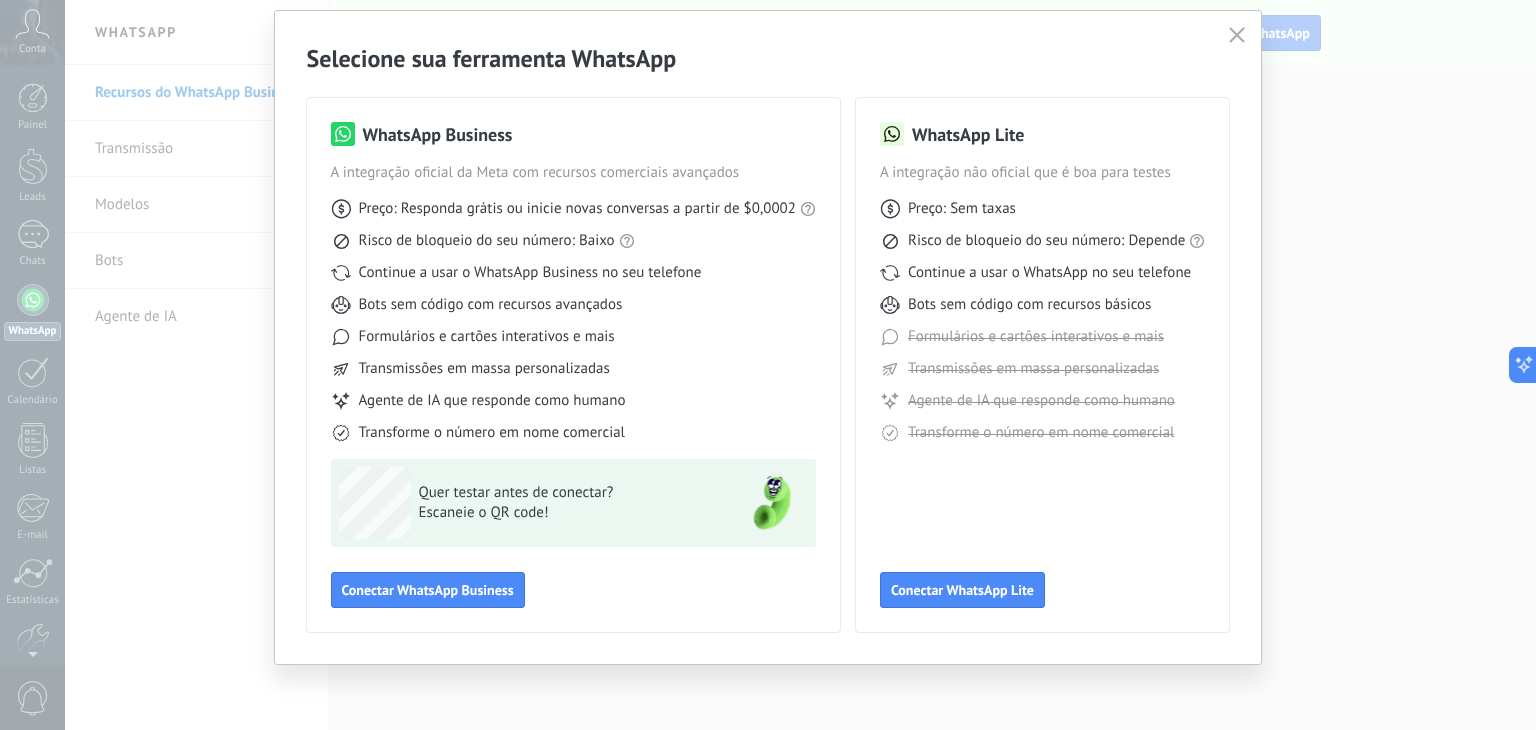 click 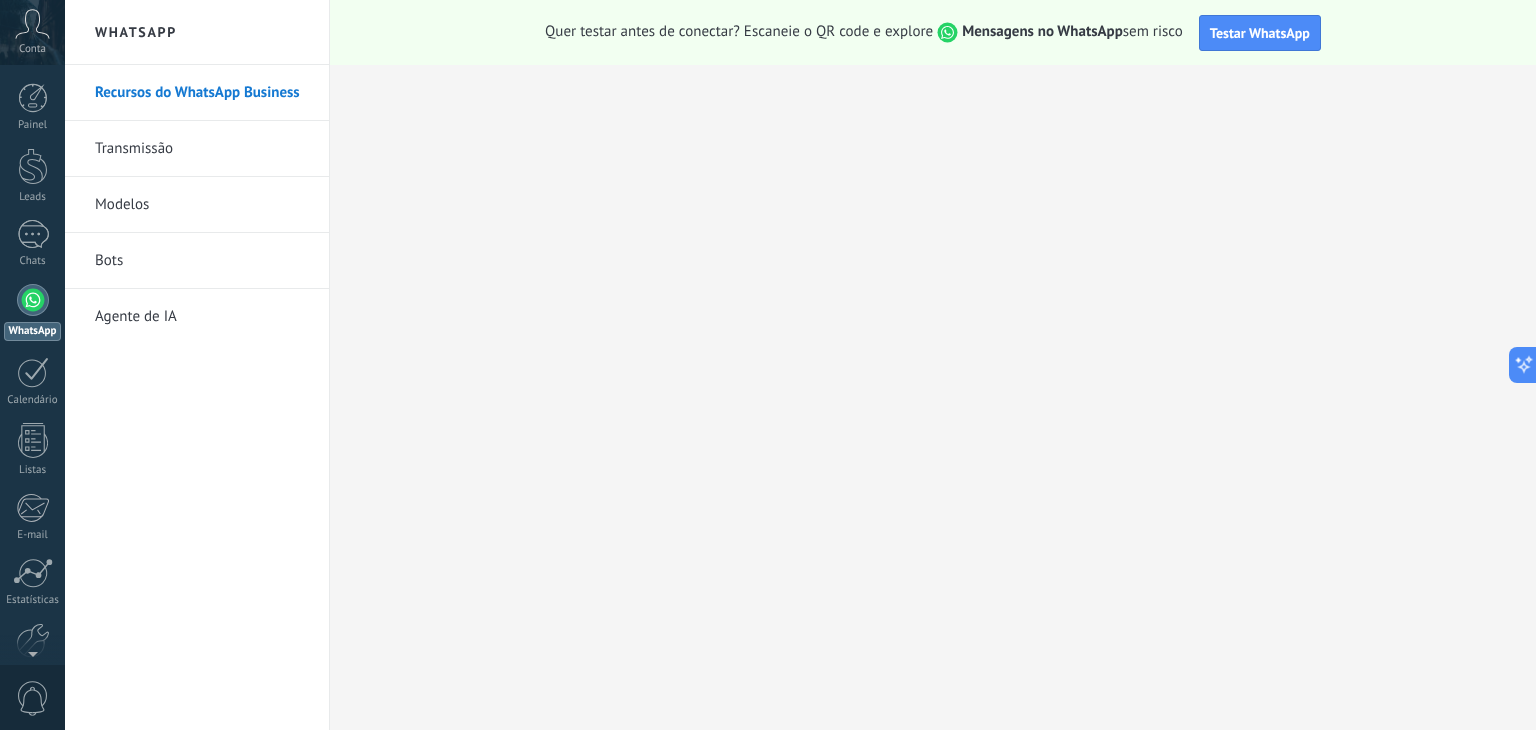 scroll, scrollTop: 0, scrollLeft: 0, axis: both 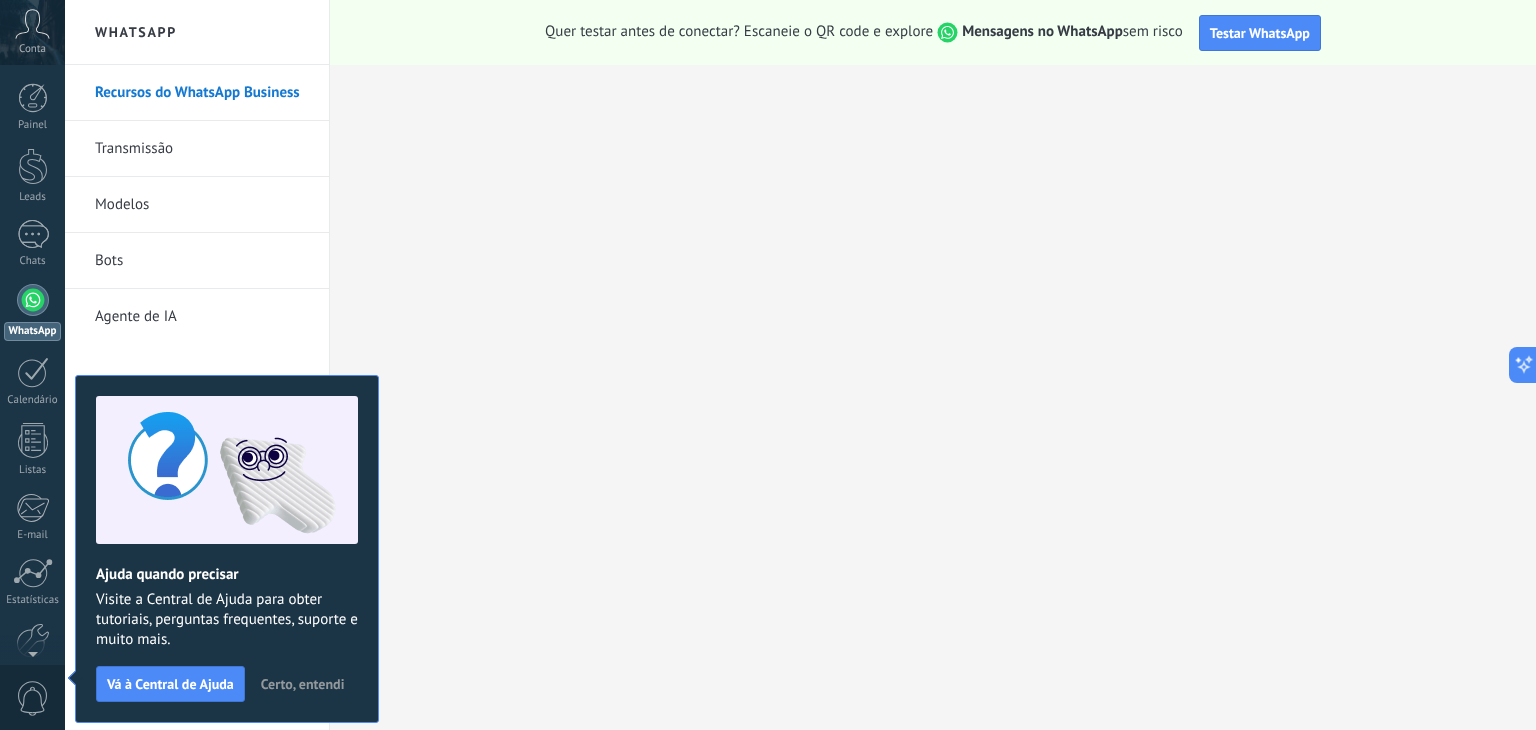click on "WhatsApp" at bounding box center (32, 331) 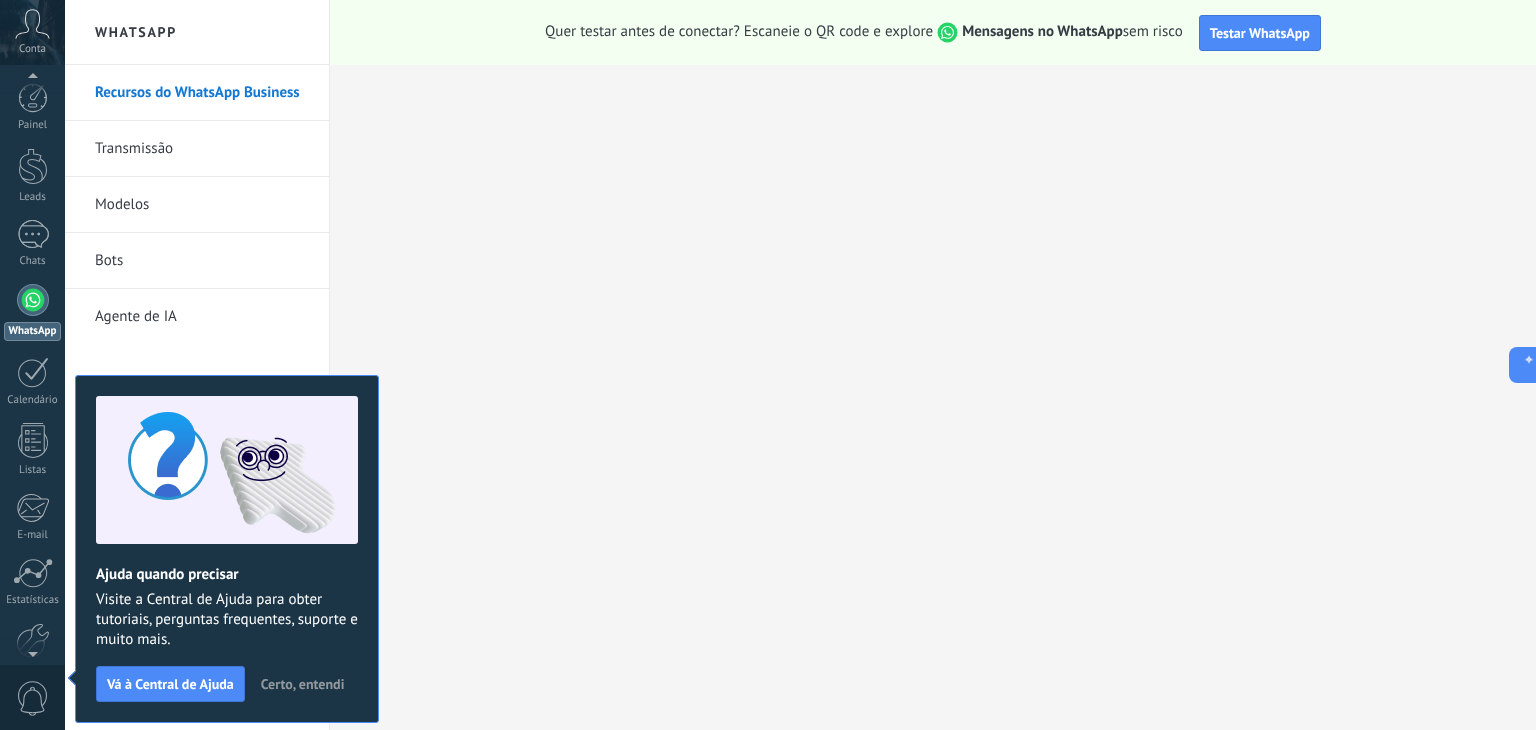 scroll, scrollTop: 6, scrollLeft: 0, axis: vertical 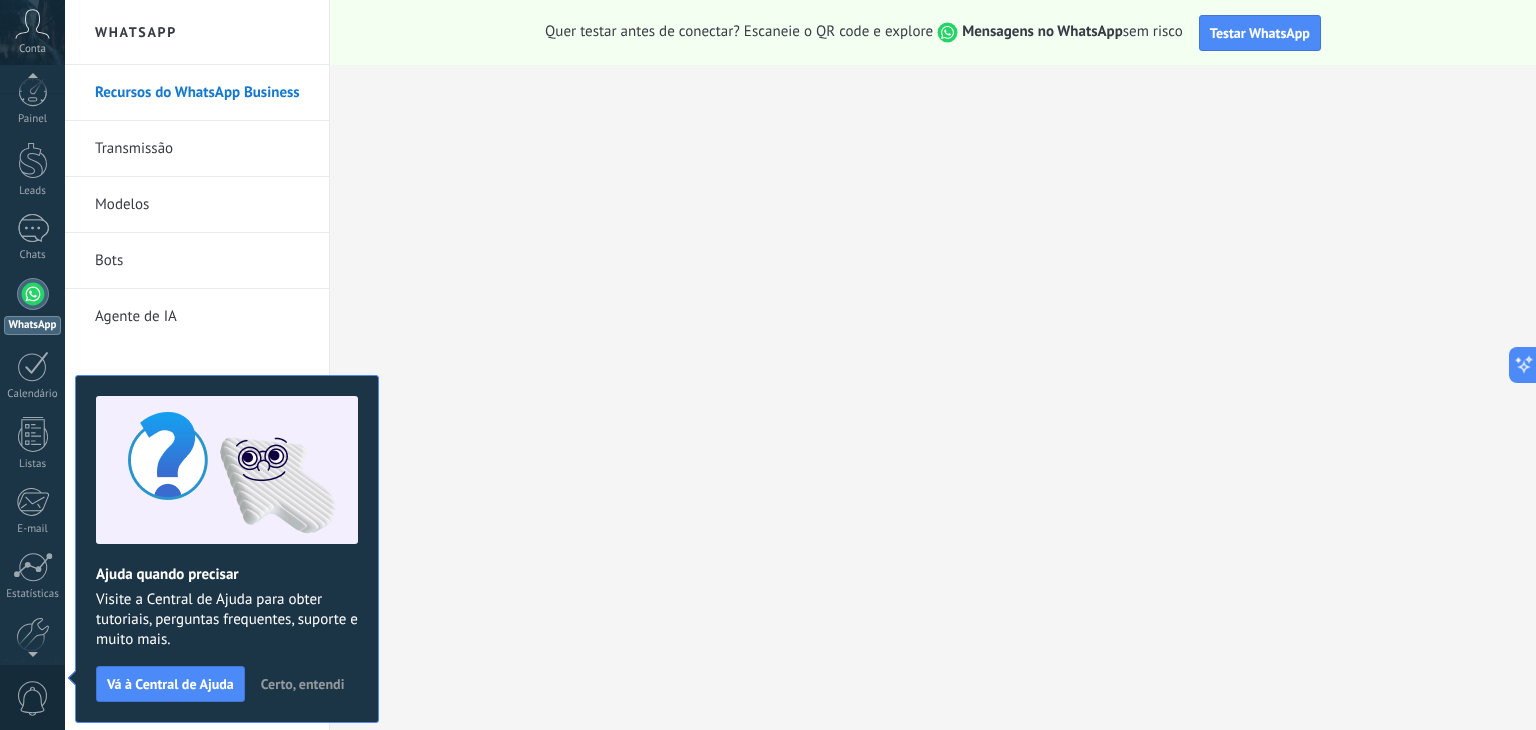 click on "Certo, entendi" at bounding box center (303, 684) 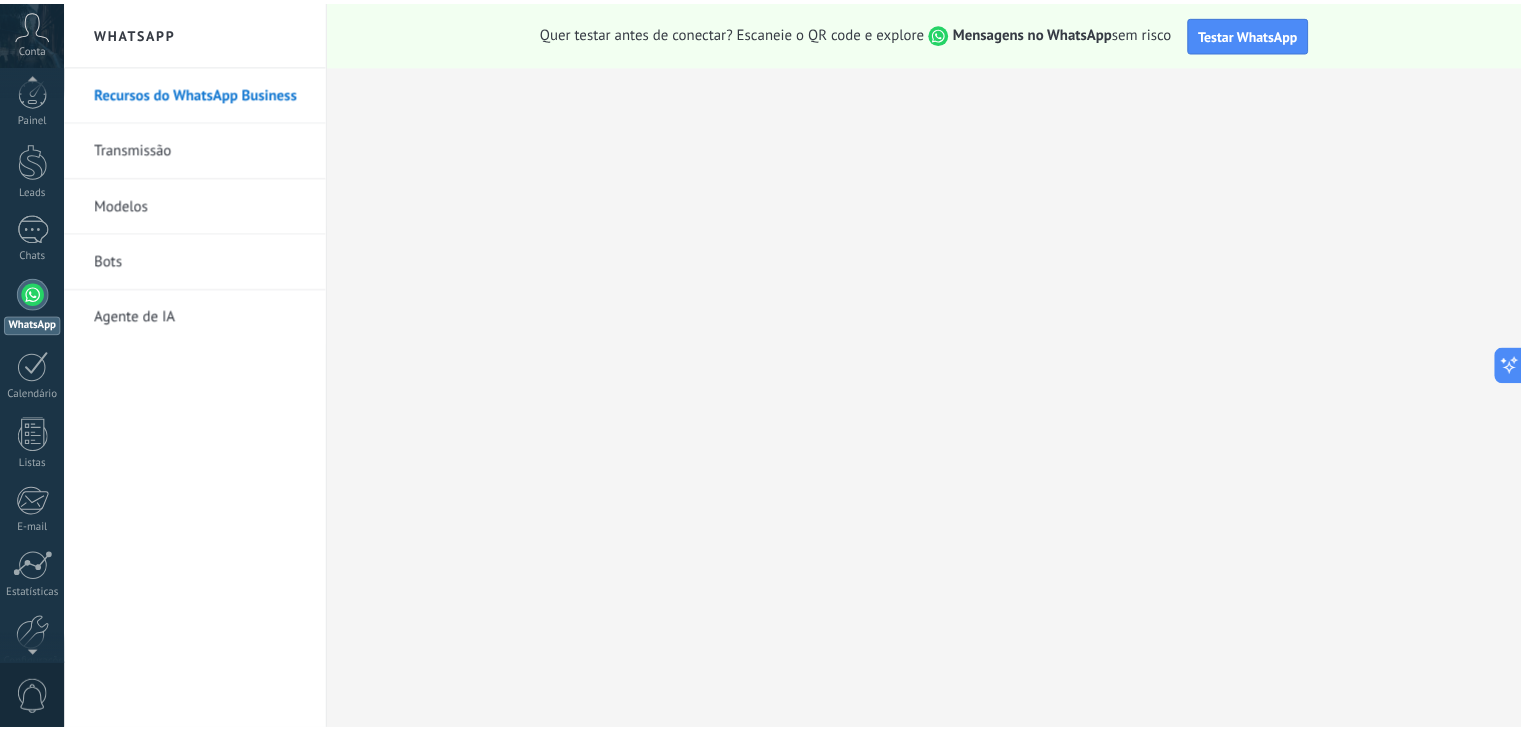 scroll, scrollTop: 0, scrollLeft: 0, axis: both 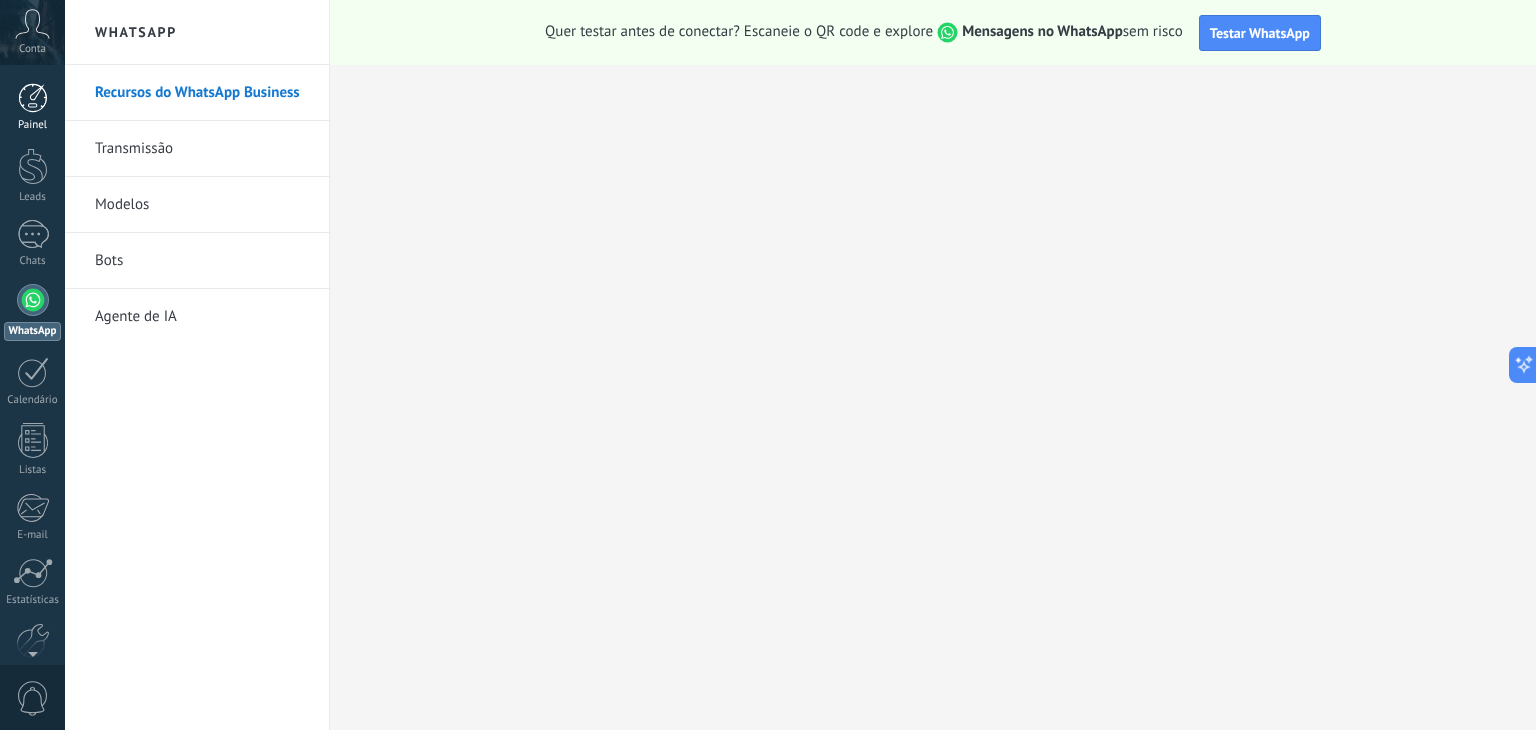 click at bounding box center (33, 98) 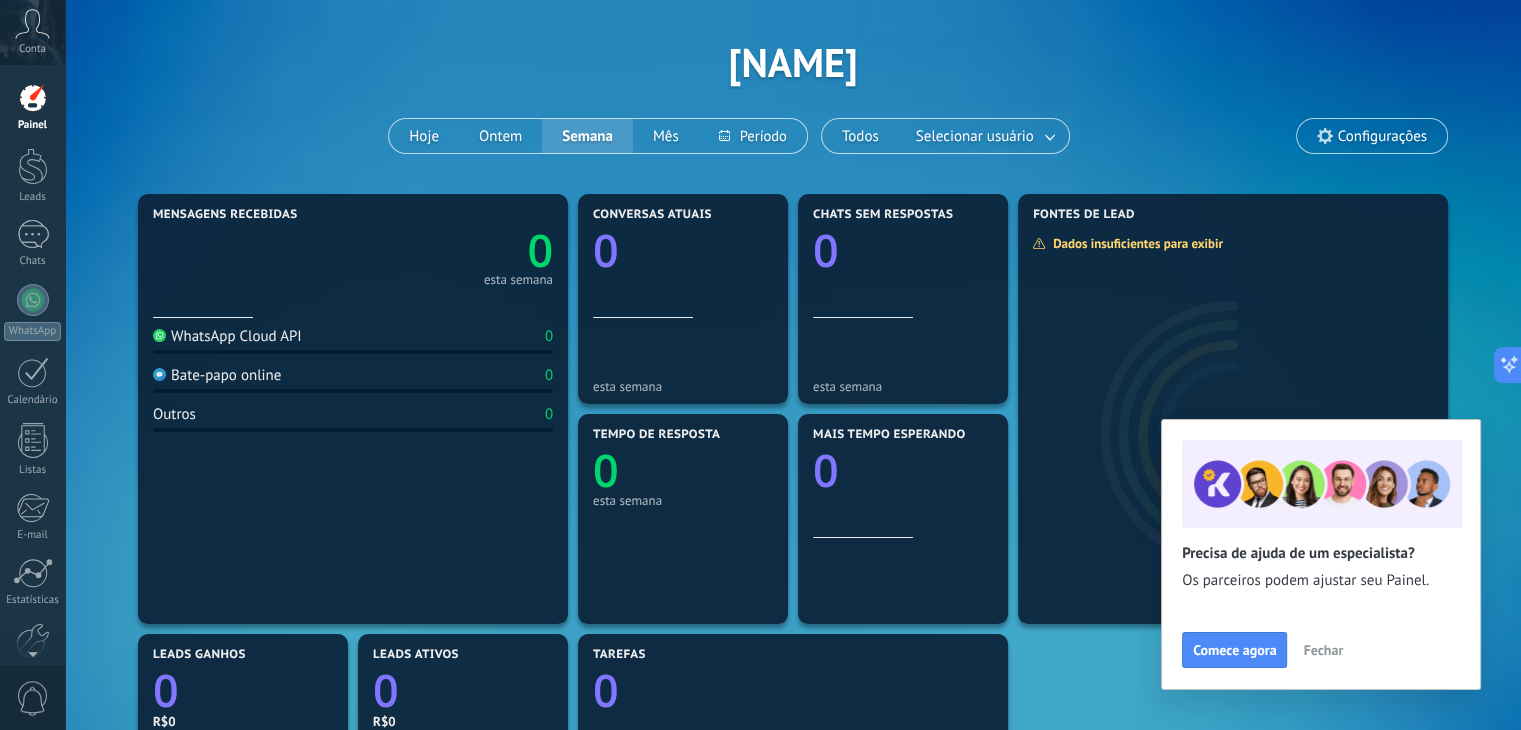 scroll, scrollTop: 100, scrollLeft: 0, axis: vertical 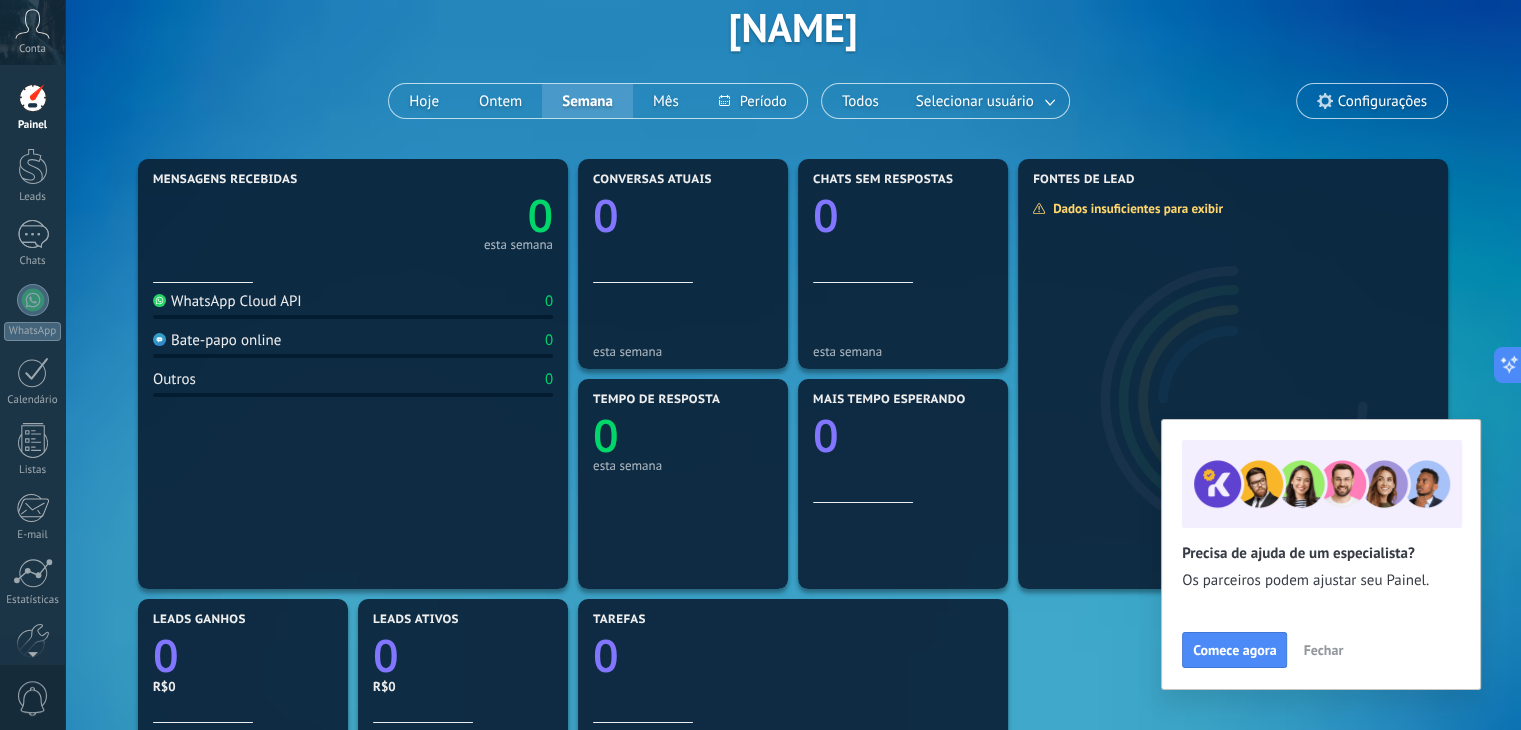 click on "WhatsApp Cloud API" at bounding box center [227, 301] 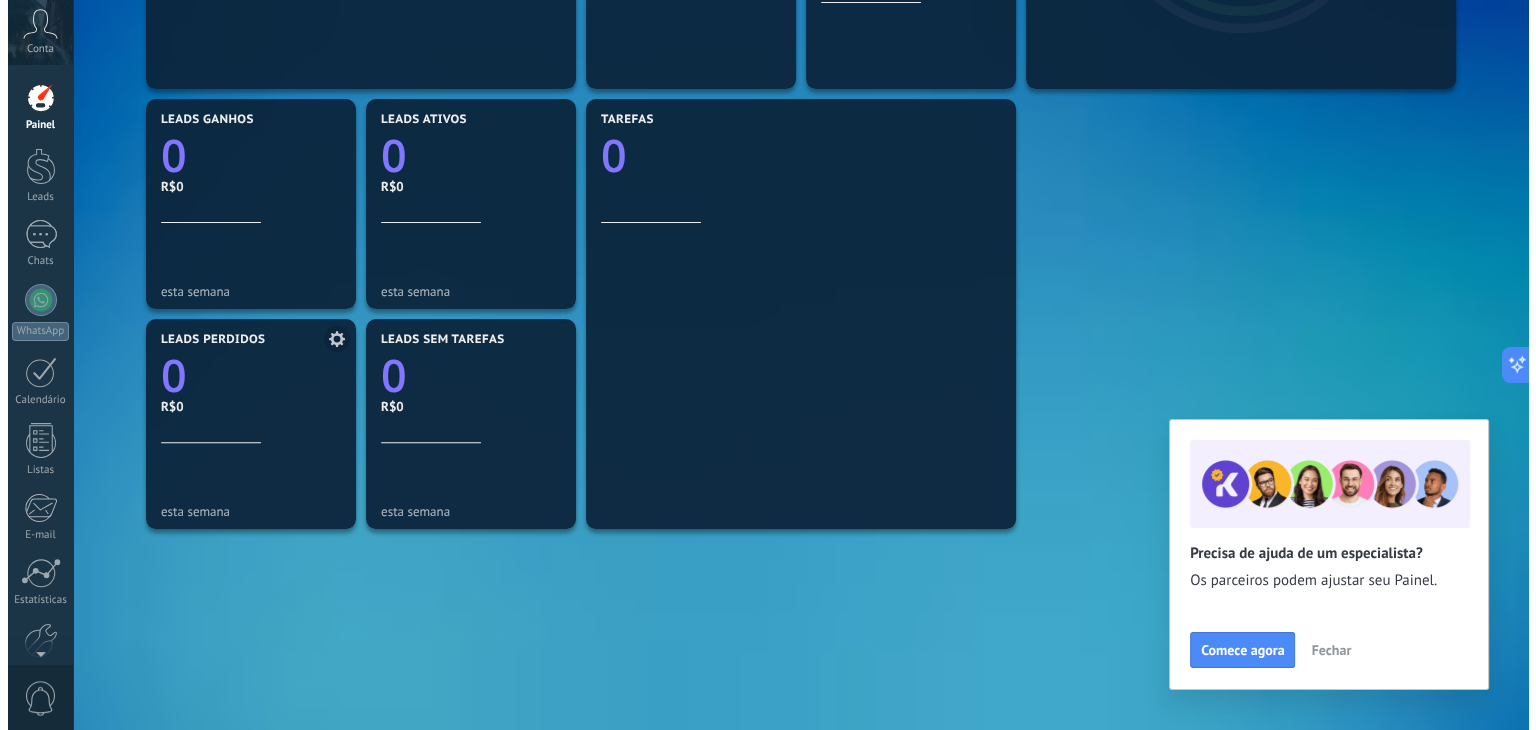 scroll, scrollTop: 0, scrollLeft: 0, axis: both 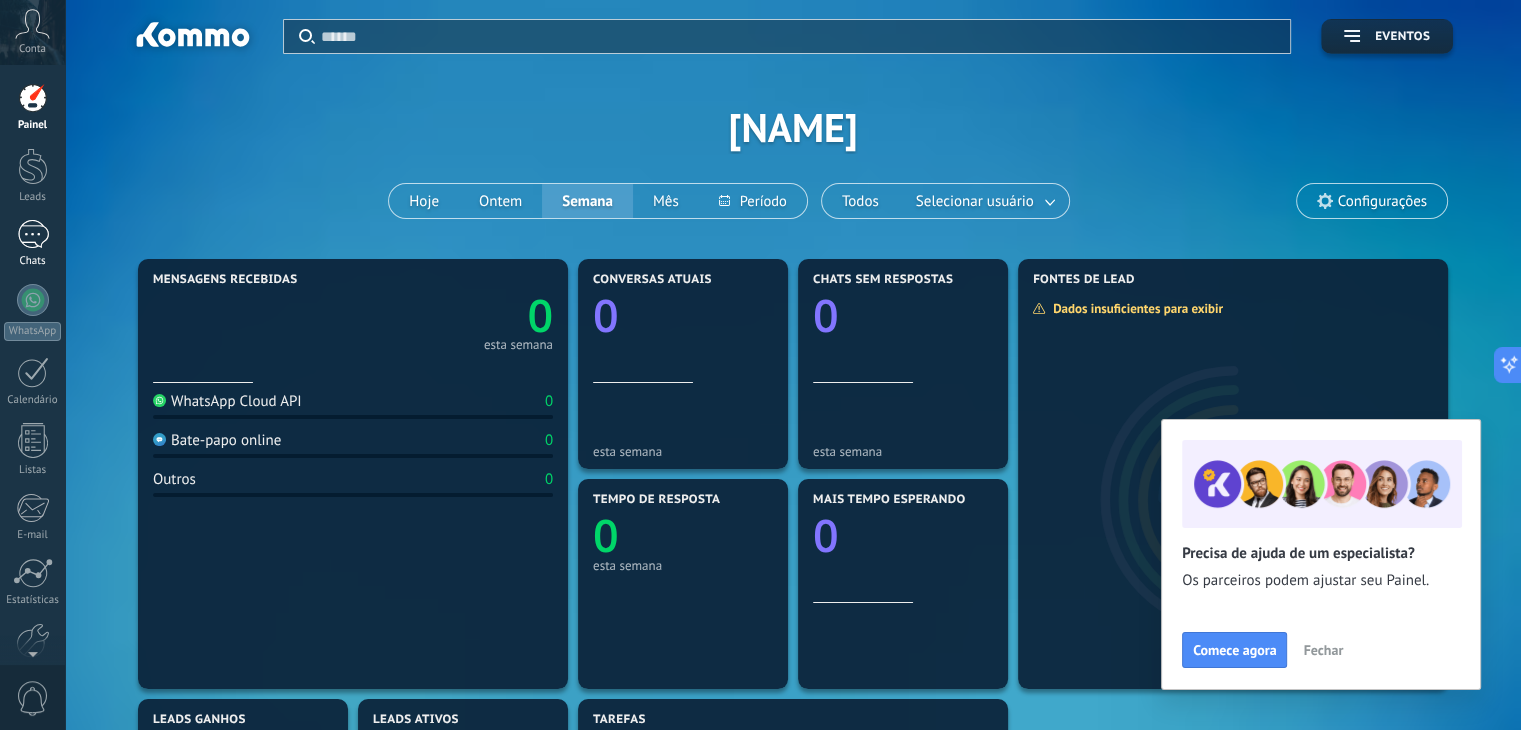 click at bounding box center [33, 234] 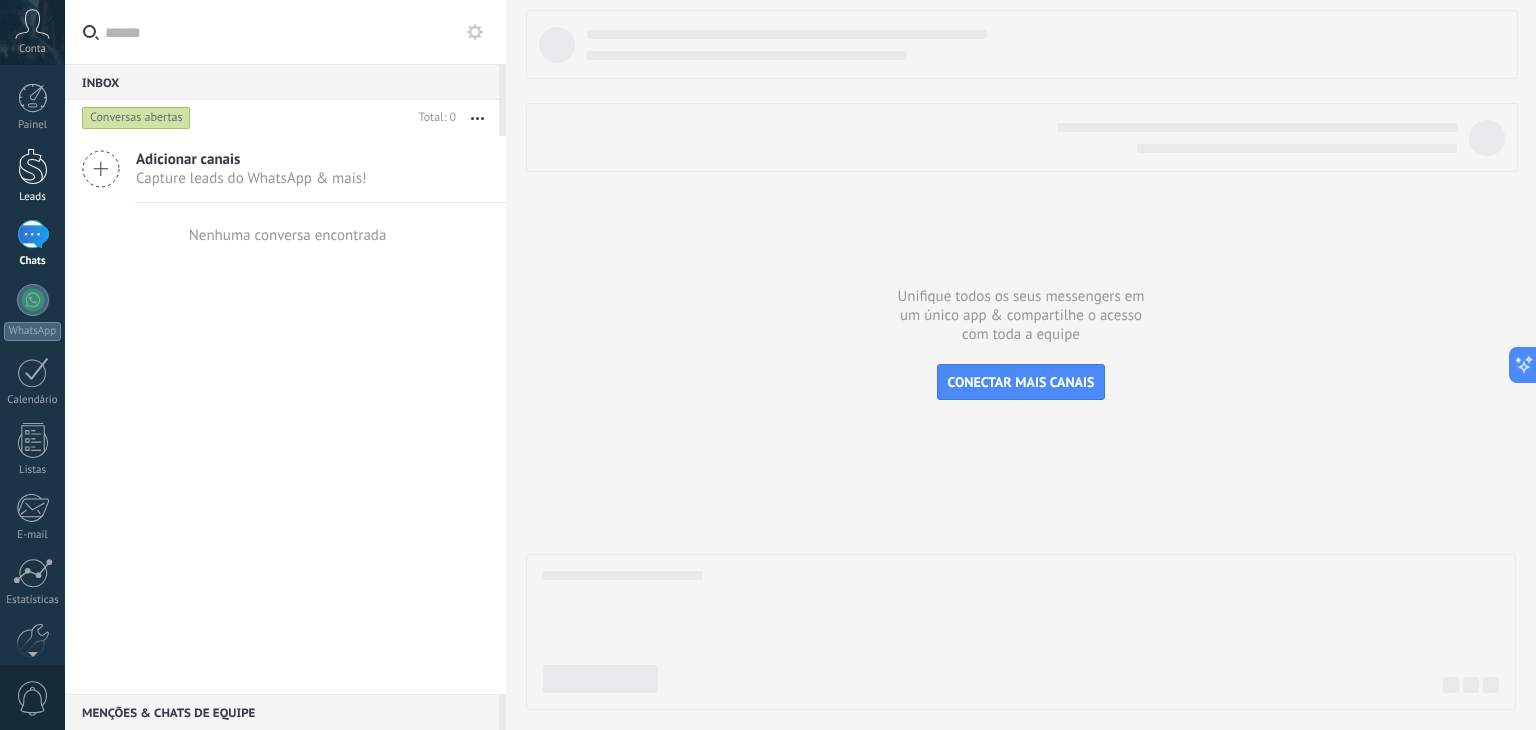 click at bounding box center (33, 166) 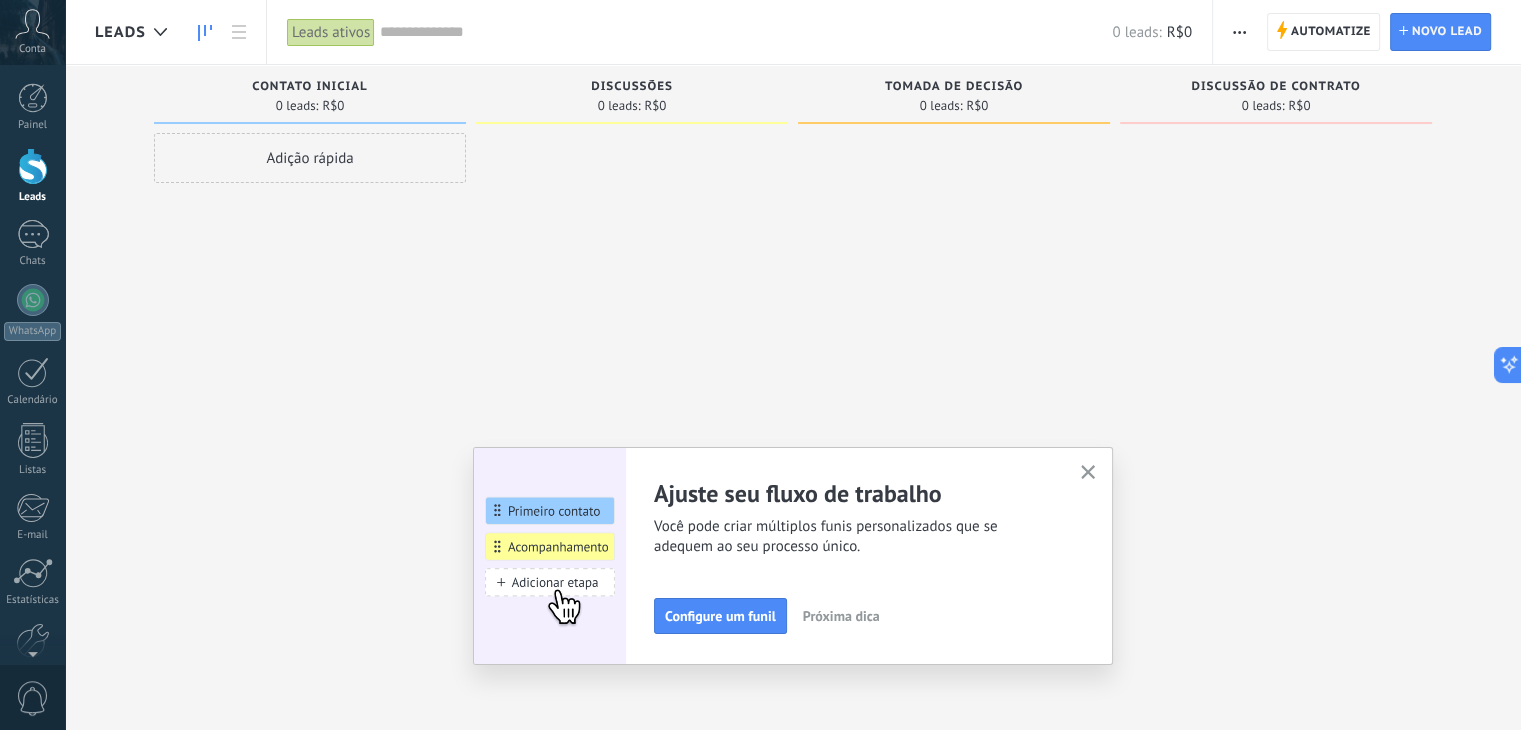 click on "Conta" at bounding box center (32, 32) 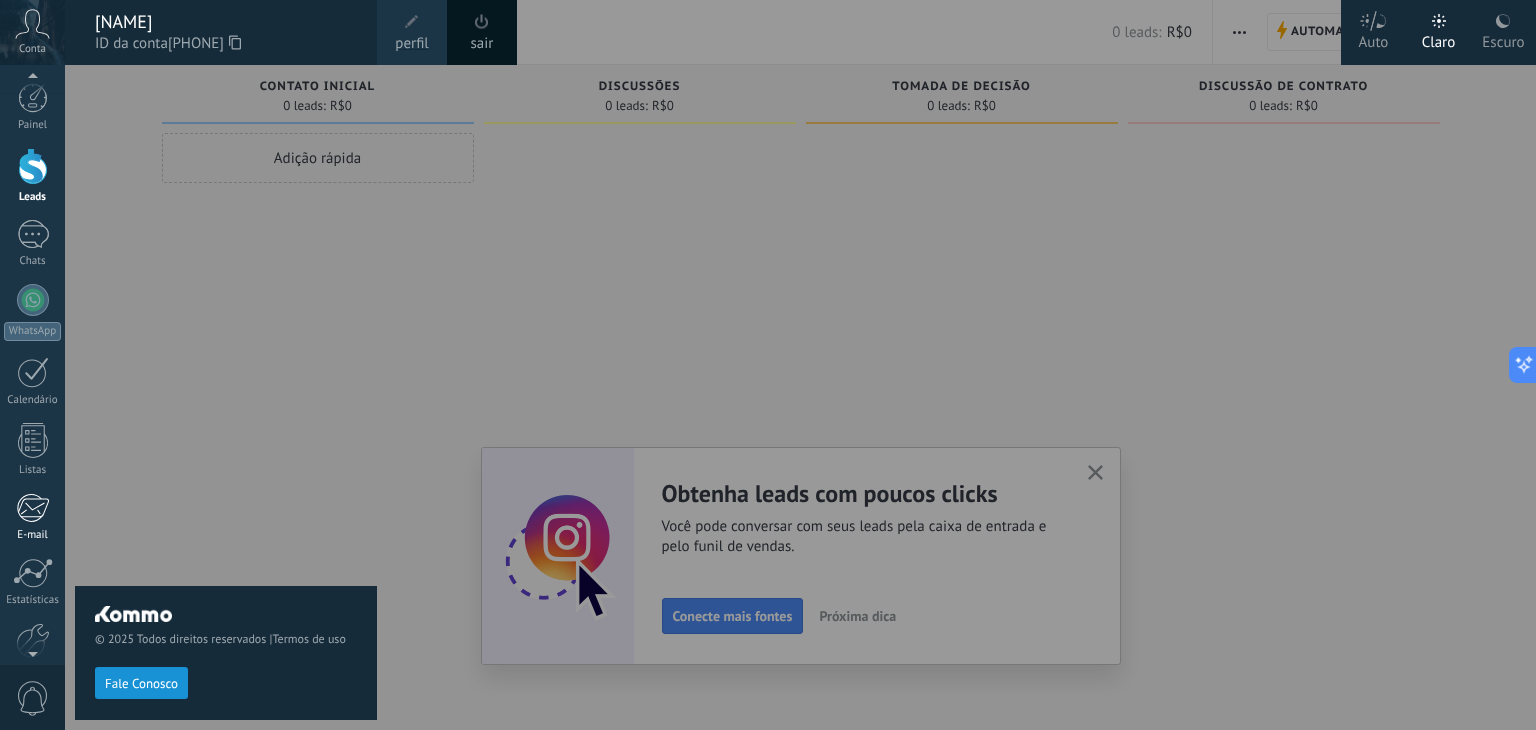 scroll, scrollTop: 0, scrollLeft: 0, axis: both 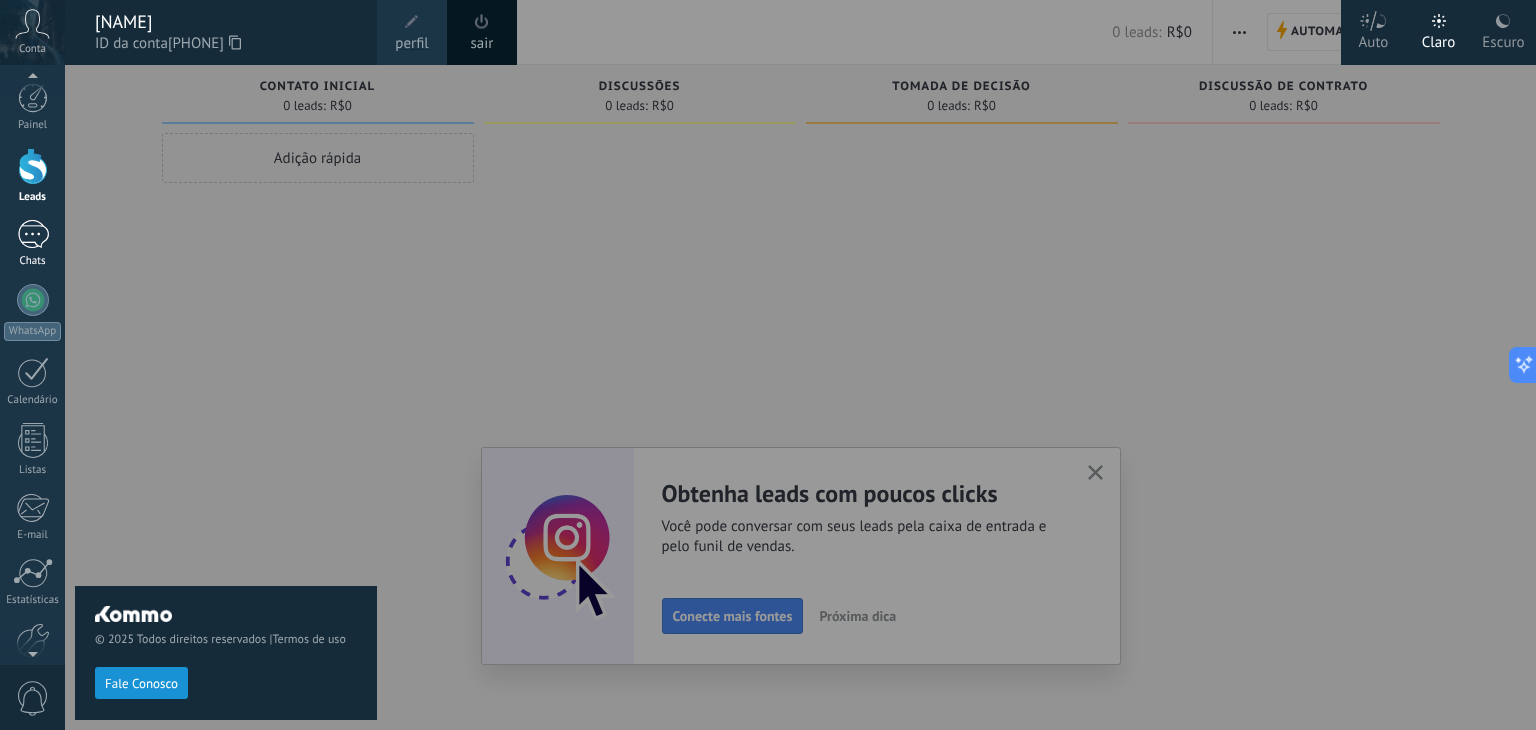 click on "Chats" at bounding box center (32, 244) 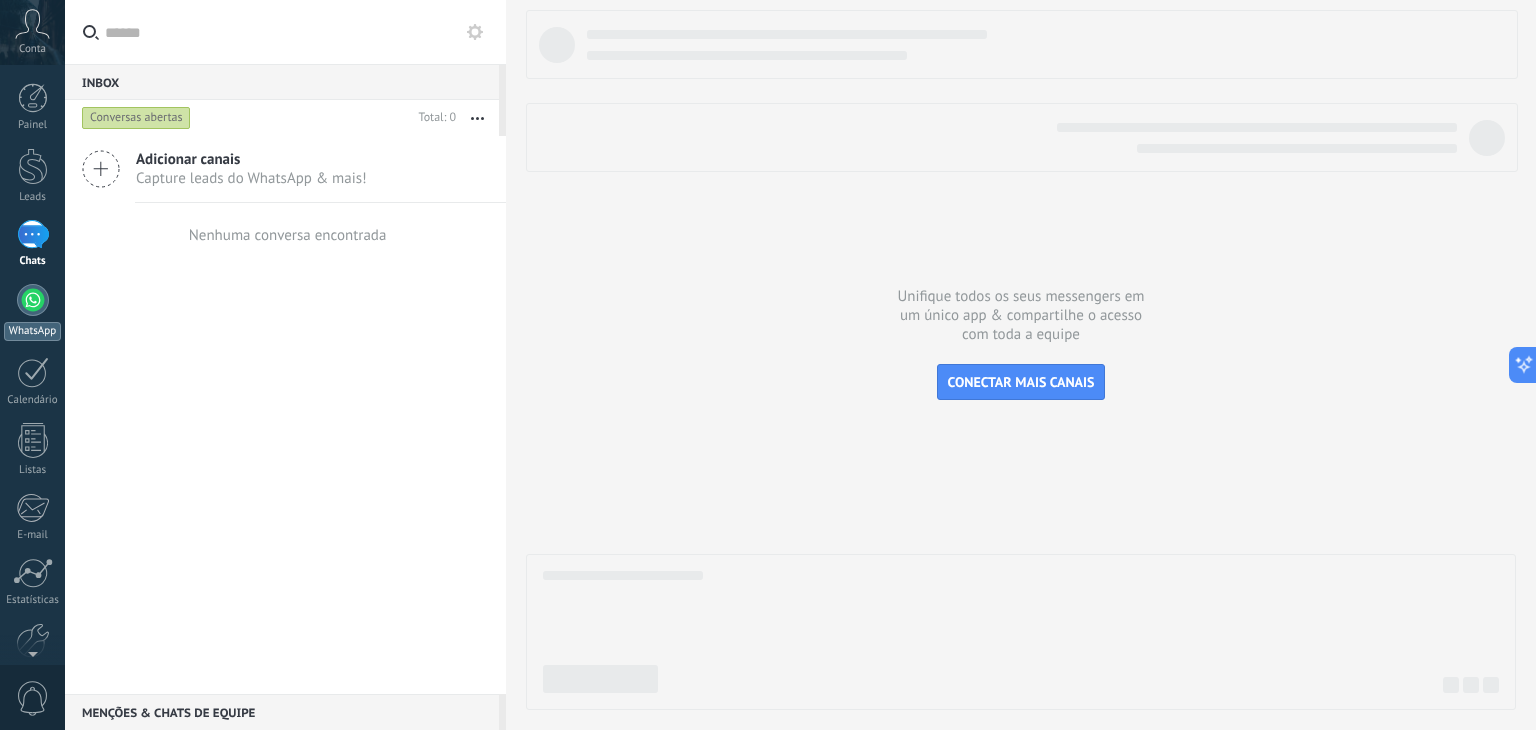 click on "WhatsApp" at bounding box center [32, 312] 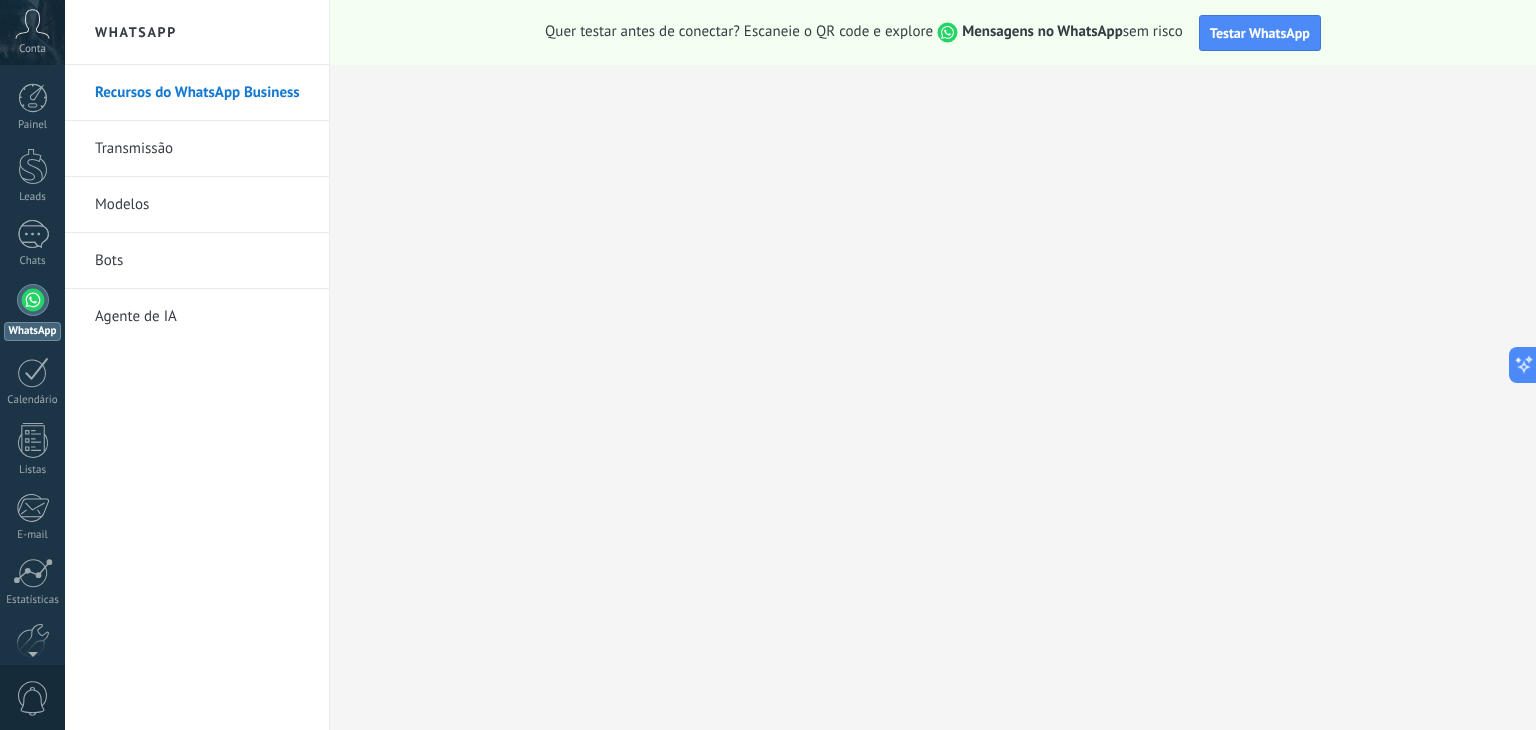click on "Modelos" at bounding box center (202, 205) 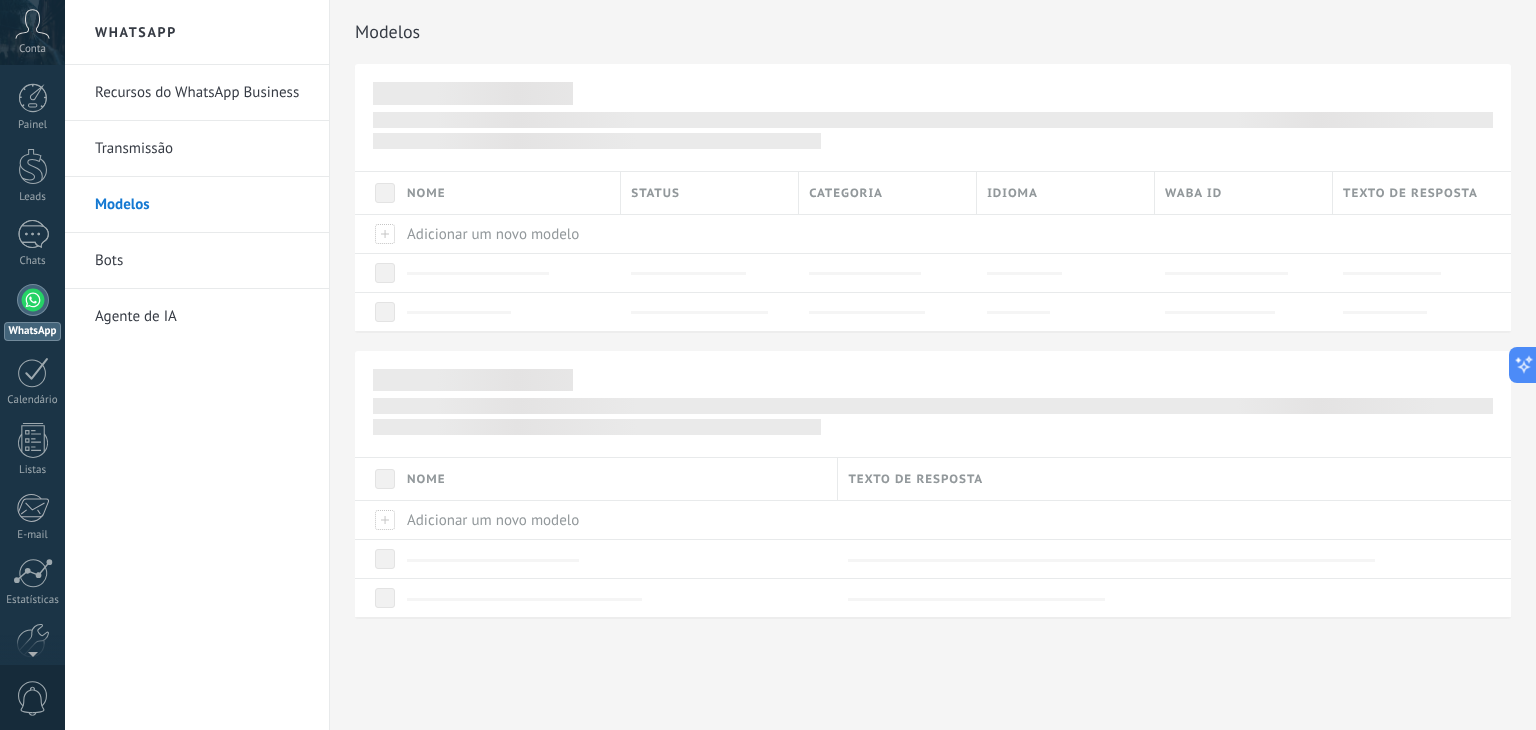 click on "Transmissão" at bounding box center [202, 149] 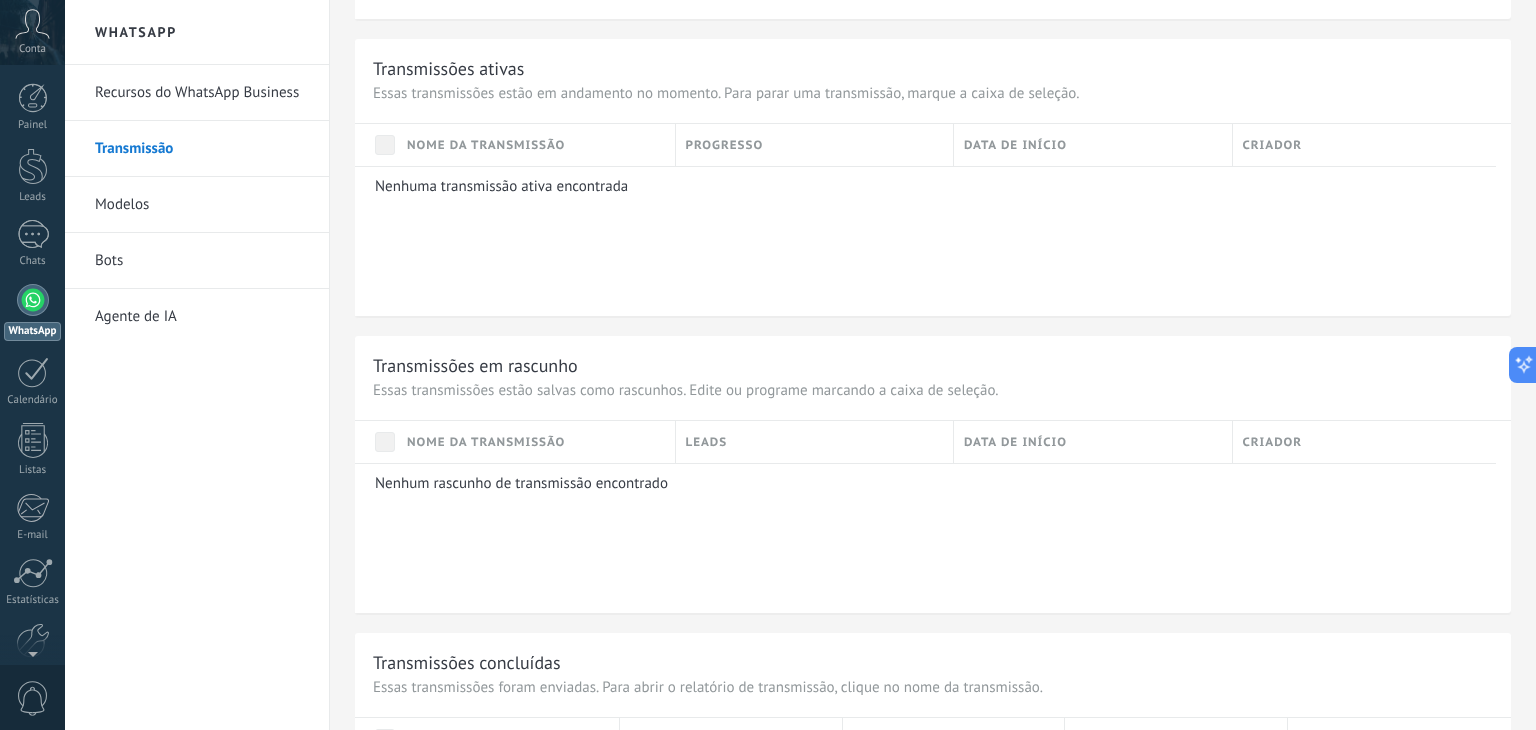 scroll, scrollTop: 700, scrollLeft: 0, axis: vertical 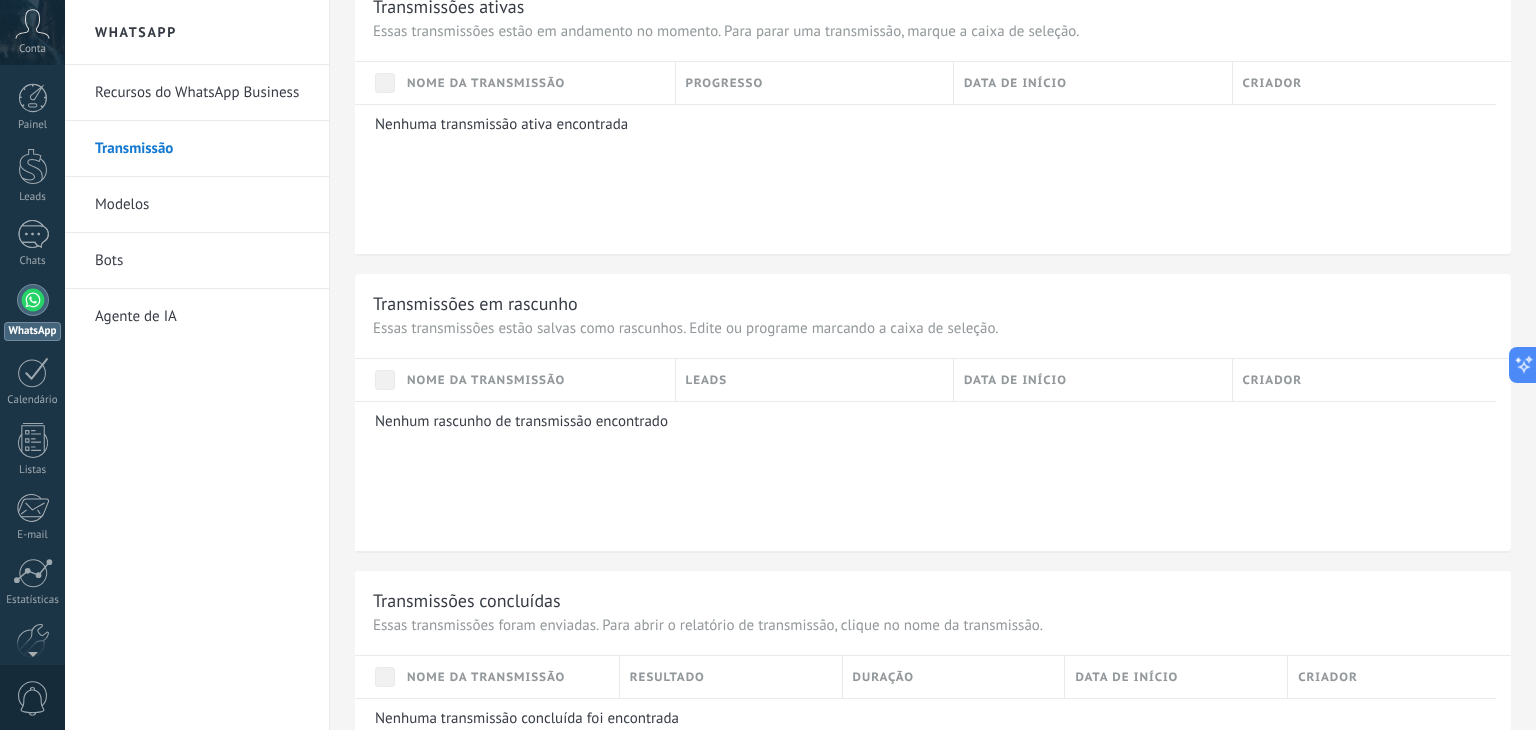 click on "Conta" at bounding box center [32, 32] 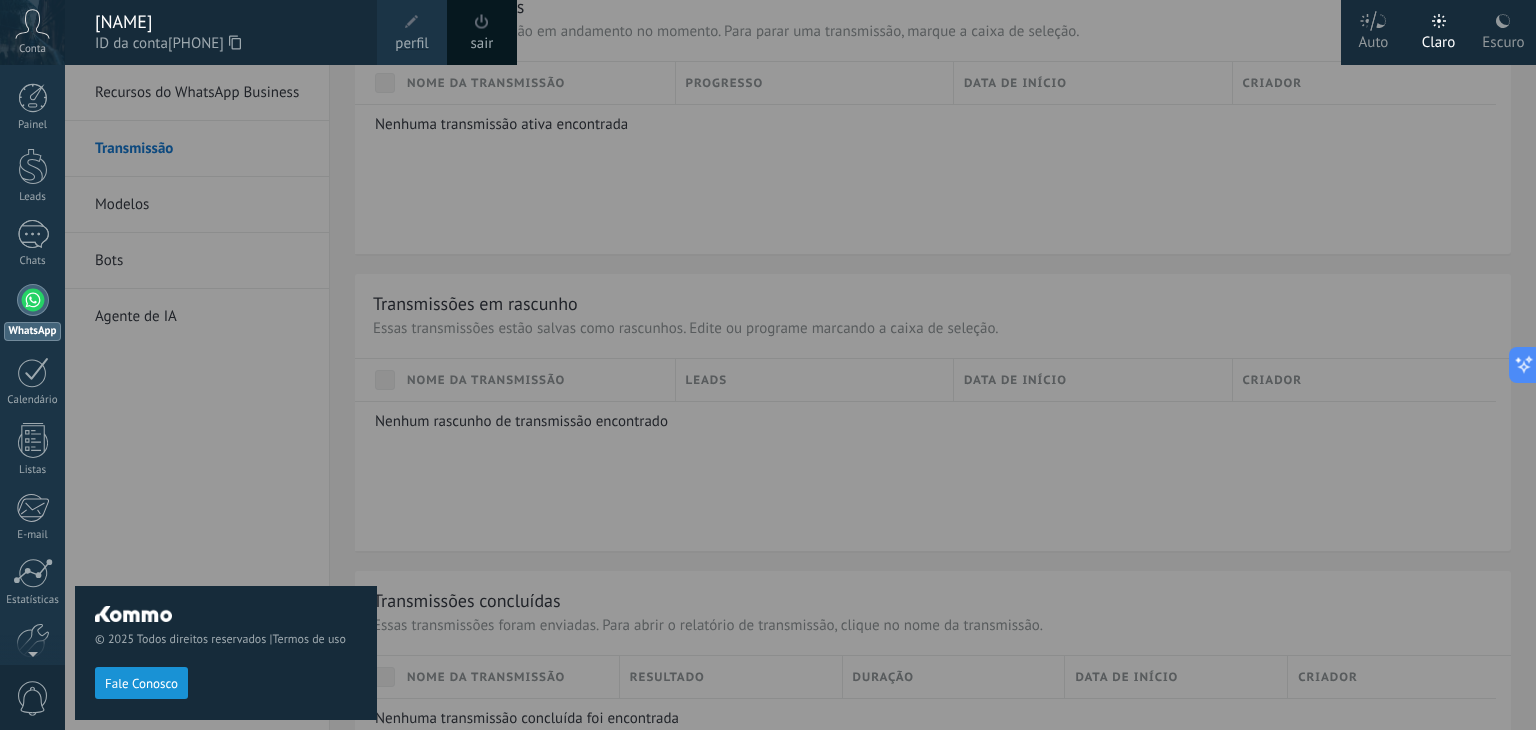 click on "perfil" at bounding box center (411, 44) 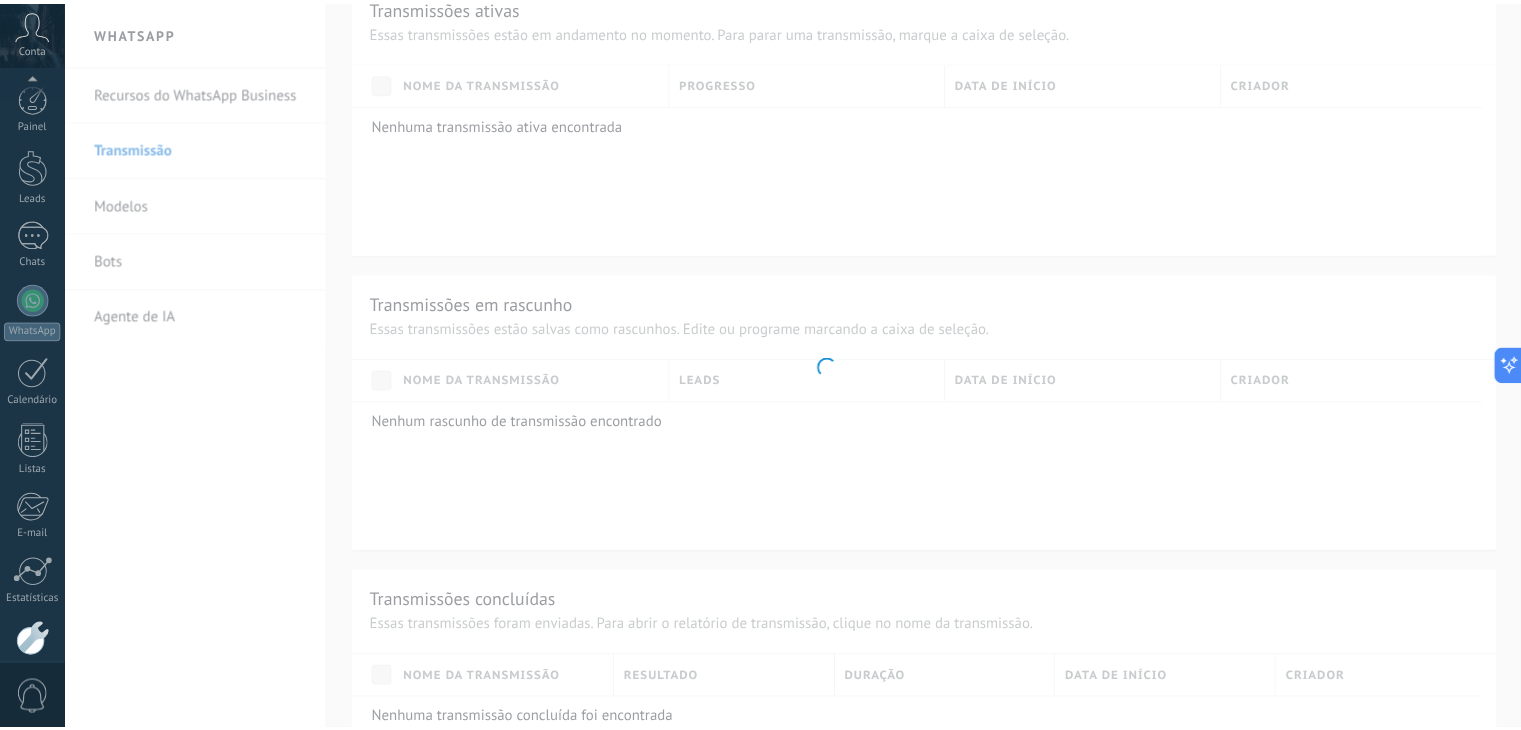 scroll, scrollTop: 101, scrollLeft: 0, axis: vertical 